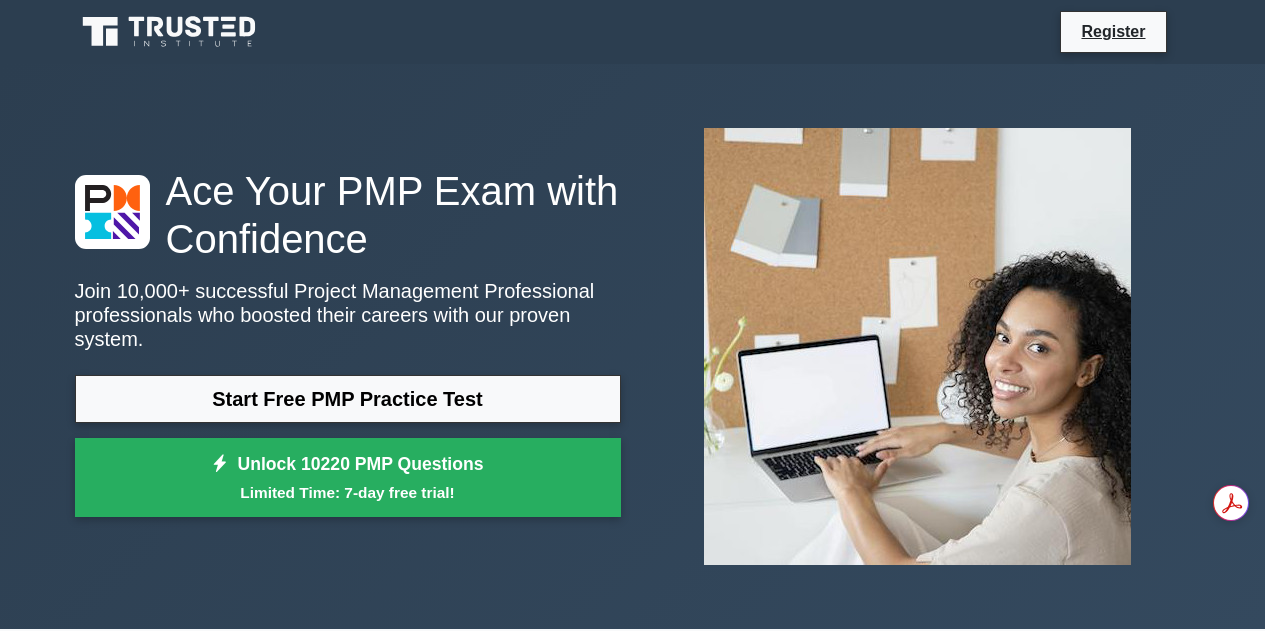 scroll, scrollTop: 0, scrollLeft: 0, axis: both 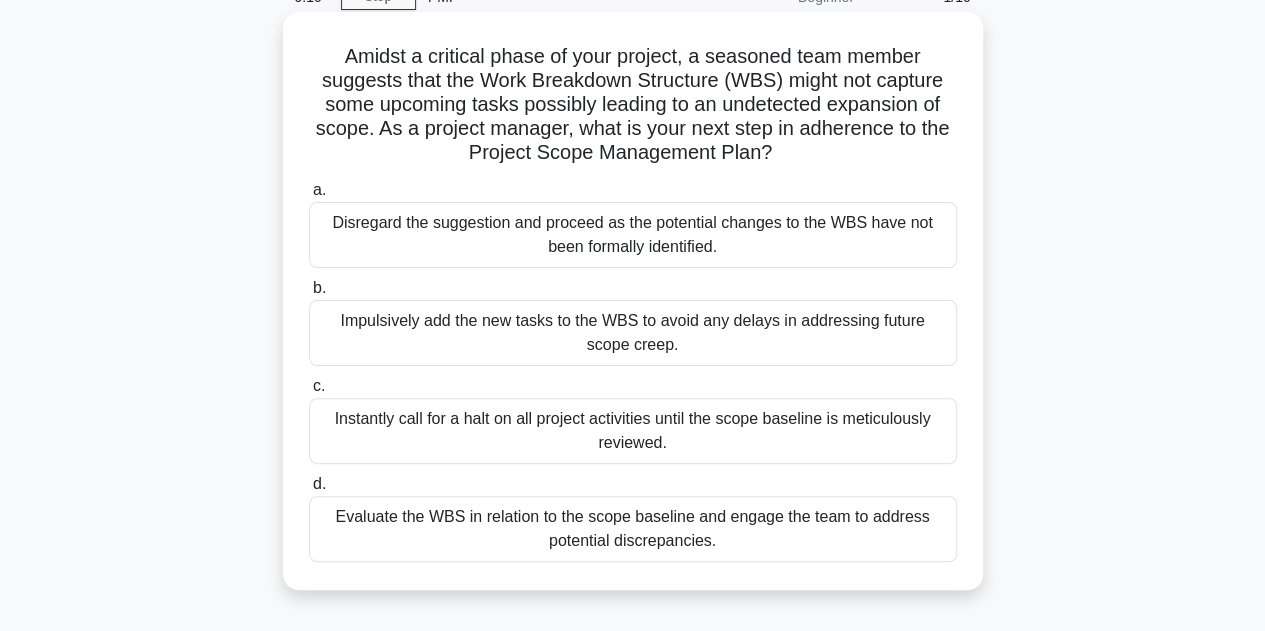 click on "Evaluate the WBS in relation to the scope baseline and engage the team to address potential discrepancies." at bounding box center (633, 529) 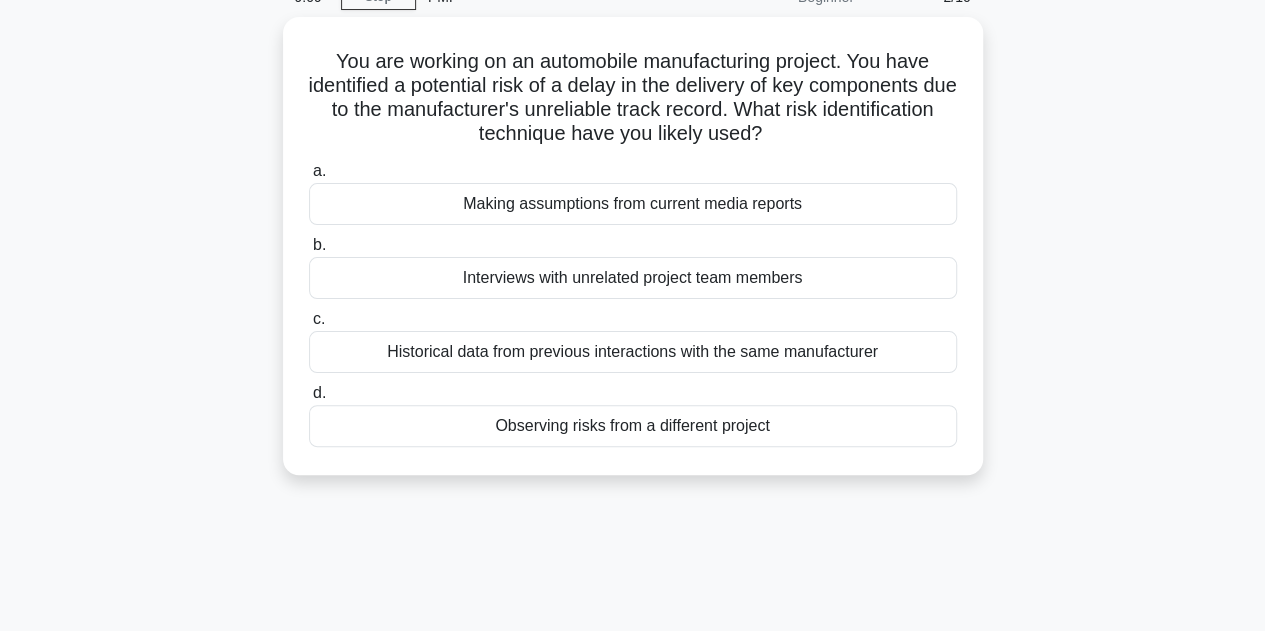 scroll, scrollTop: 0, scrollLeft: 0, axis: both 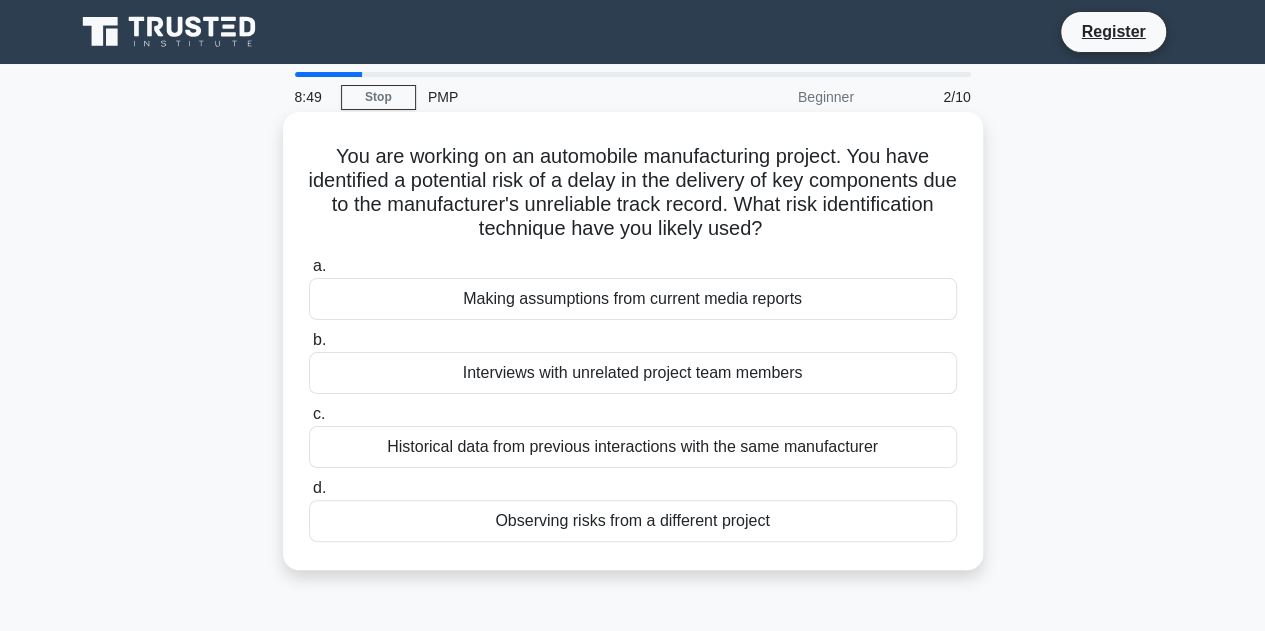 click on "Historical data from previous interactions with the same manufacturer" at bounding box center [633, 447] 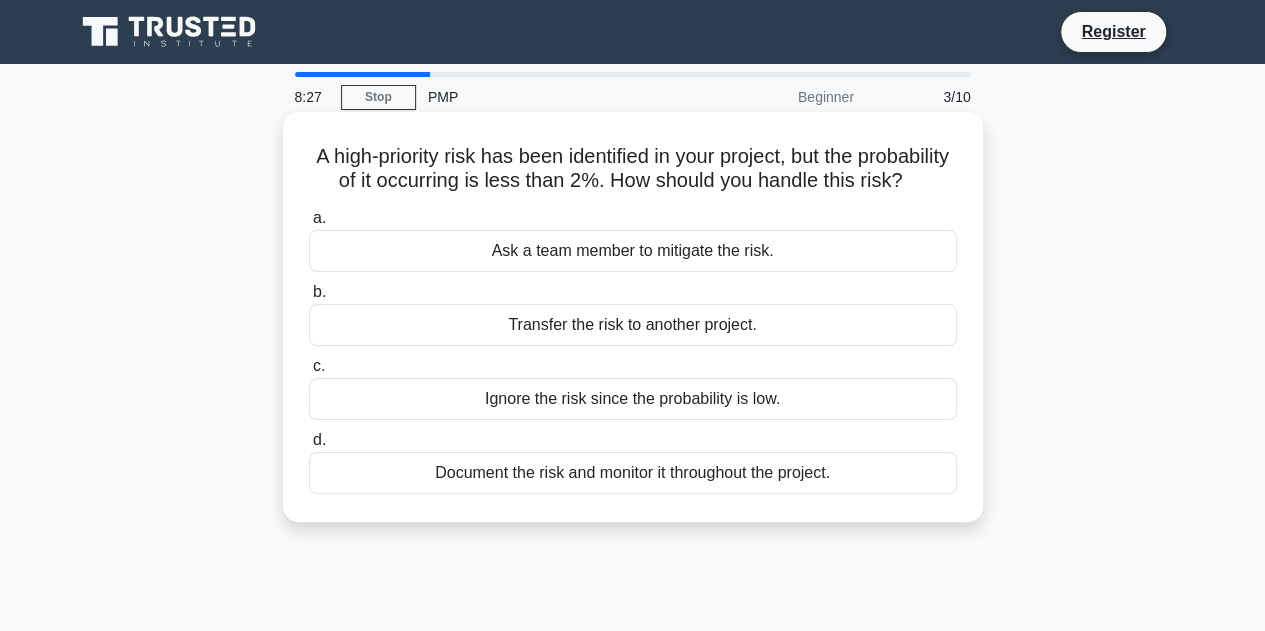 click on "Document the risk and monitor it throughout the project." at bounding box center (633, 473) 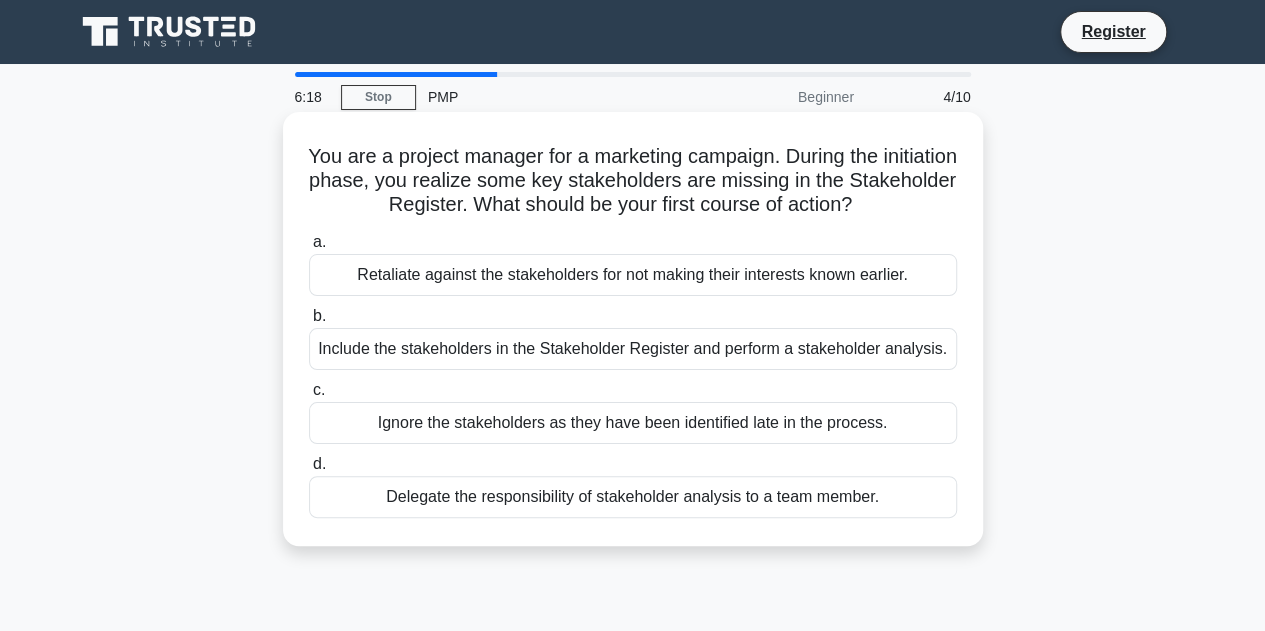 click on "Include the stakeholders in the Stakeholder Register and perform a stakeholder analysis." at bounding box center (633, 349) 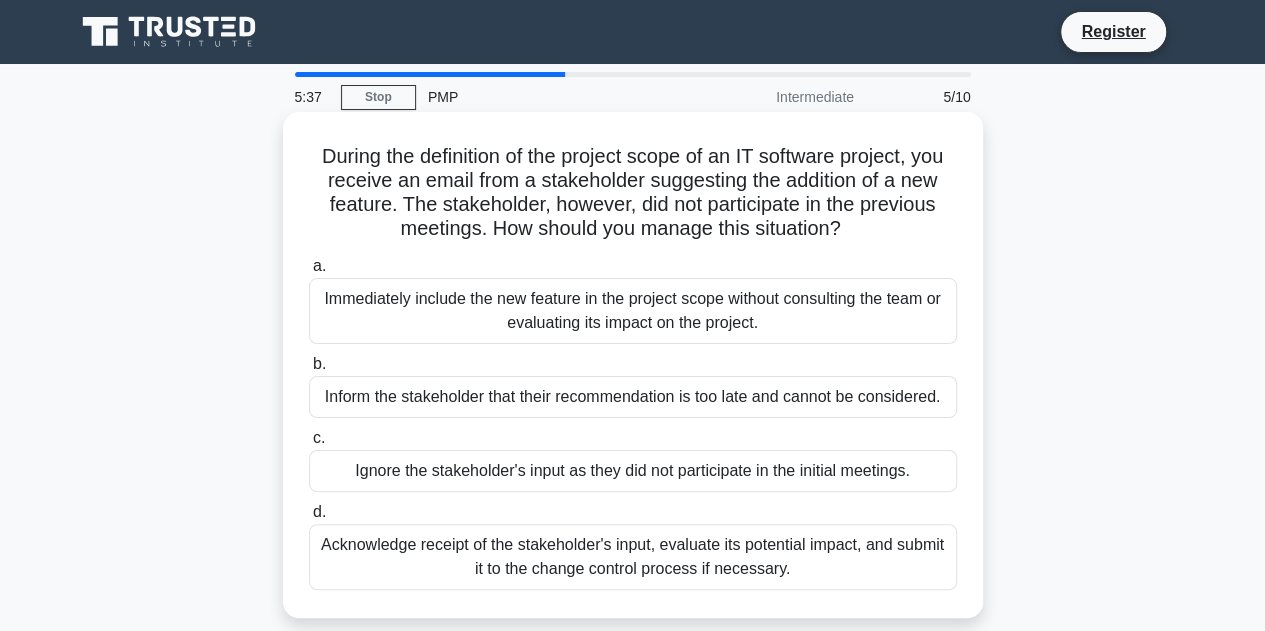 click on "Acknowledge receipt of the stakeholder's input, evaluate its potential impact, and submit it to the change control process if necessary." at bounding box center [633, 557] 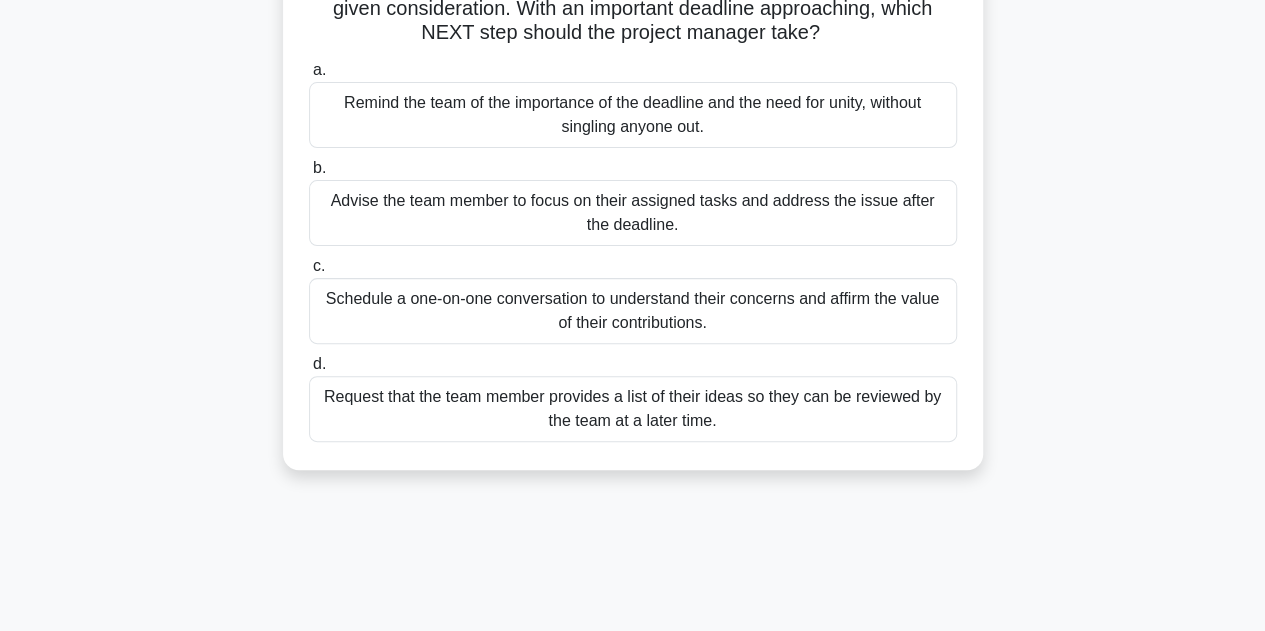 scroll, scrollTop: 200, scrollLeft: 0, axis: vertical 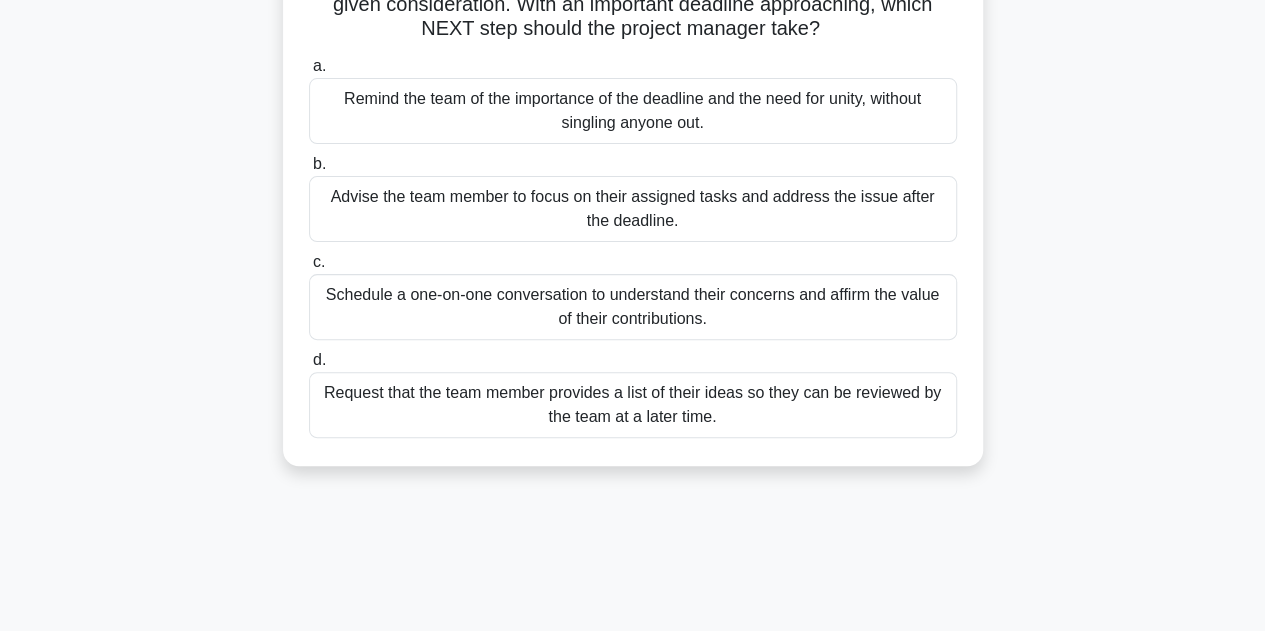 click on "Schedule a one-on-one conversation to understand their concerns and affirm the value of their contributions." at bounding box center [633, 307] 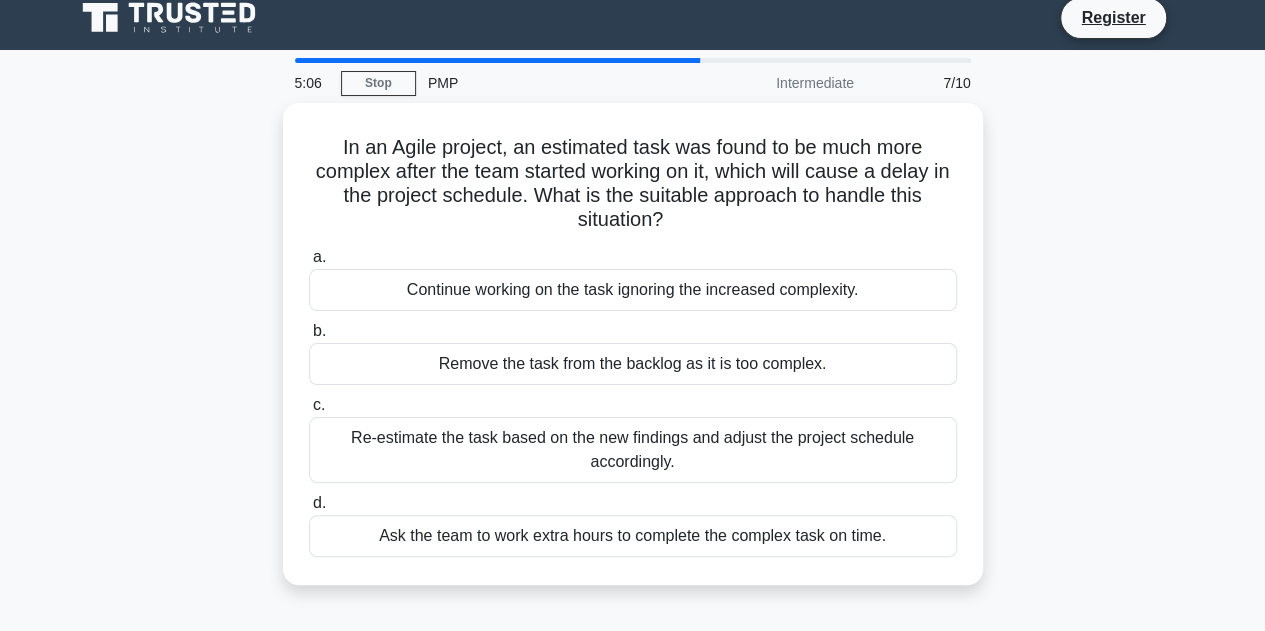 scroll, scrollTop: 0, scrollLeft: 0, axis: both 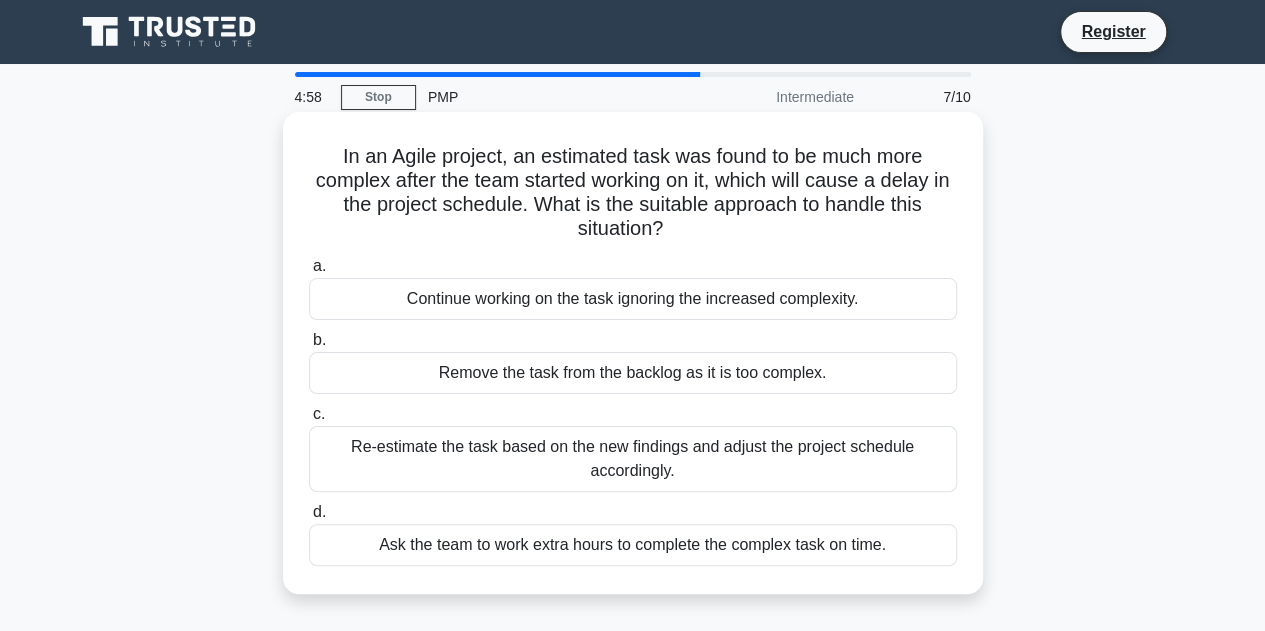 drag, startPoint x: 328, startPoint y: 153, endPoint x: 631, endPoint y: 220, distance: 310.31918 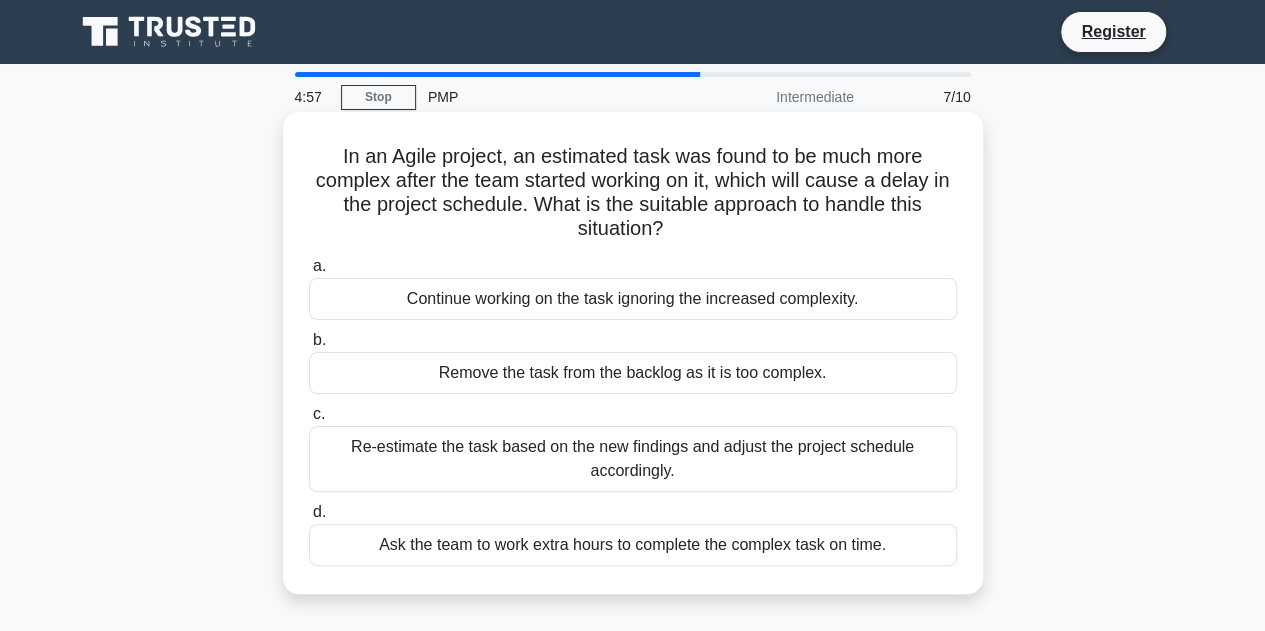 copy on "In an Agile project, an estimated task was found to be much more complex after the team started working on it, which will cause a delay in the project schedule. What is the suitable approach to handle this situation?" 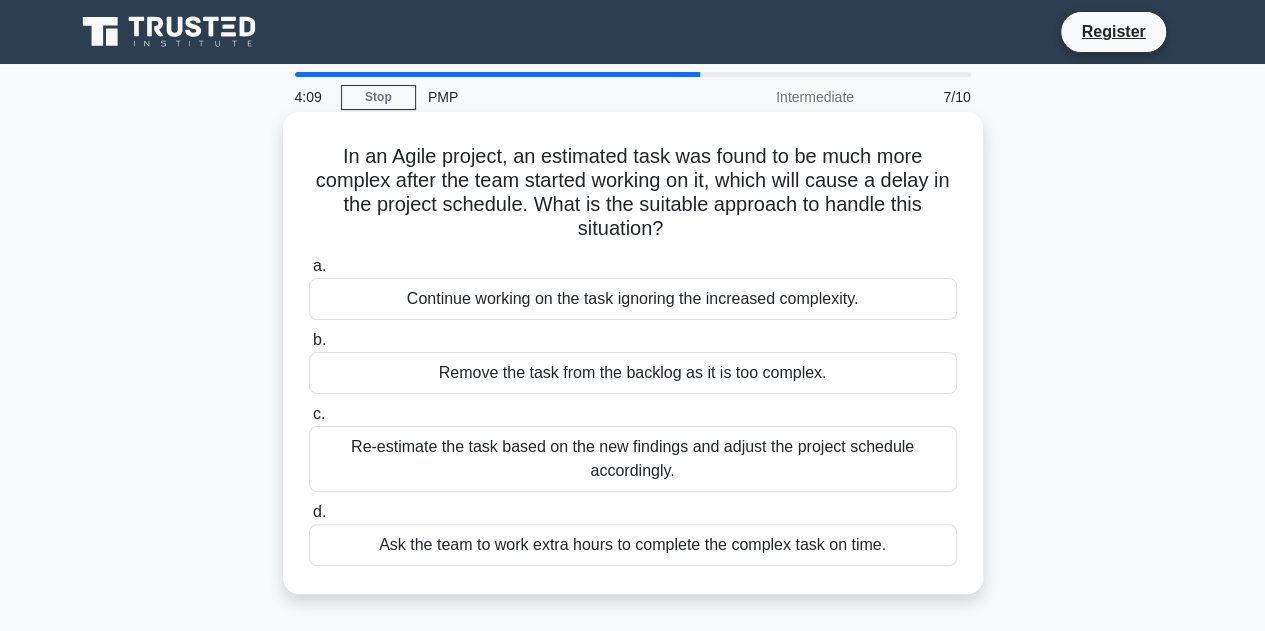 click on "Ask the team to work extra hours to complete the complex task on time." at bounding box center [633, 545] 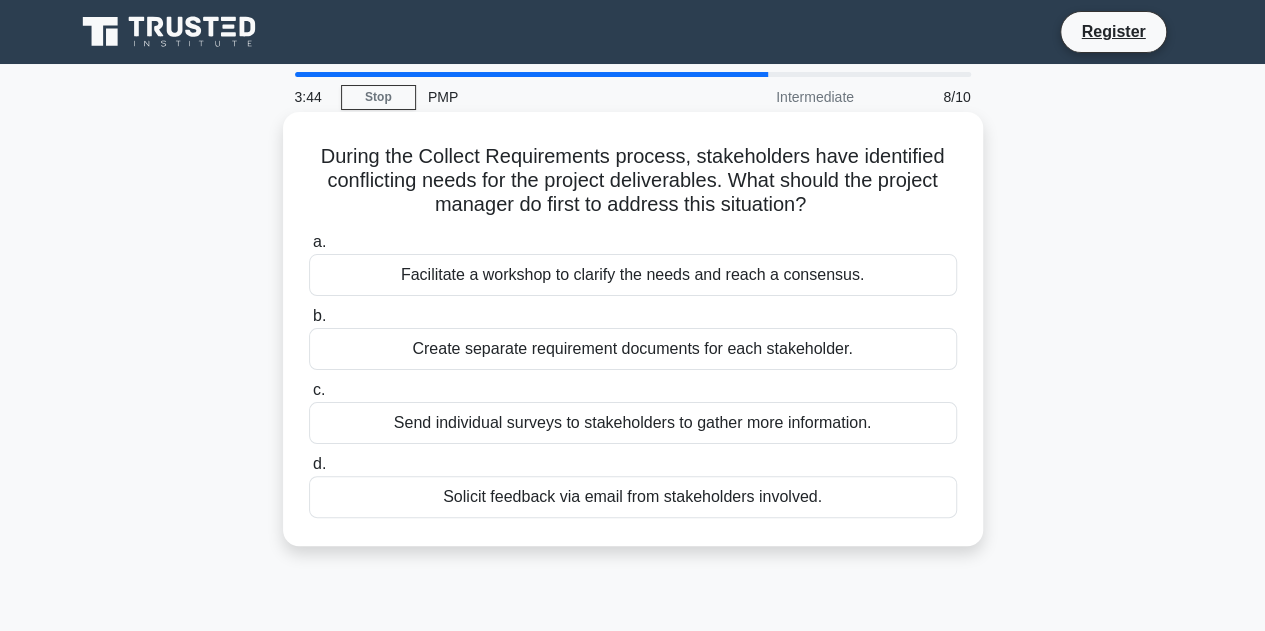click on "Facilitate a workshop to clarify the needs and reach a consensus." at bounding box center [633, 275] 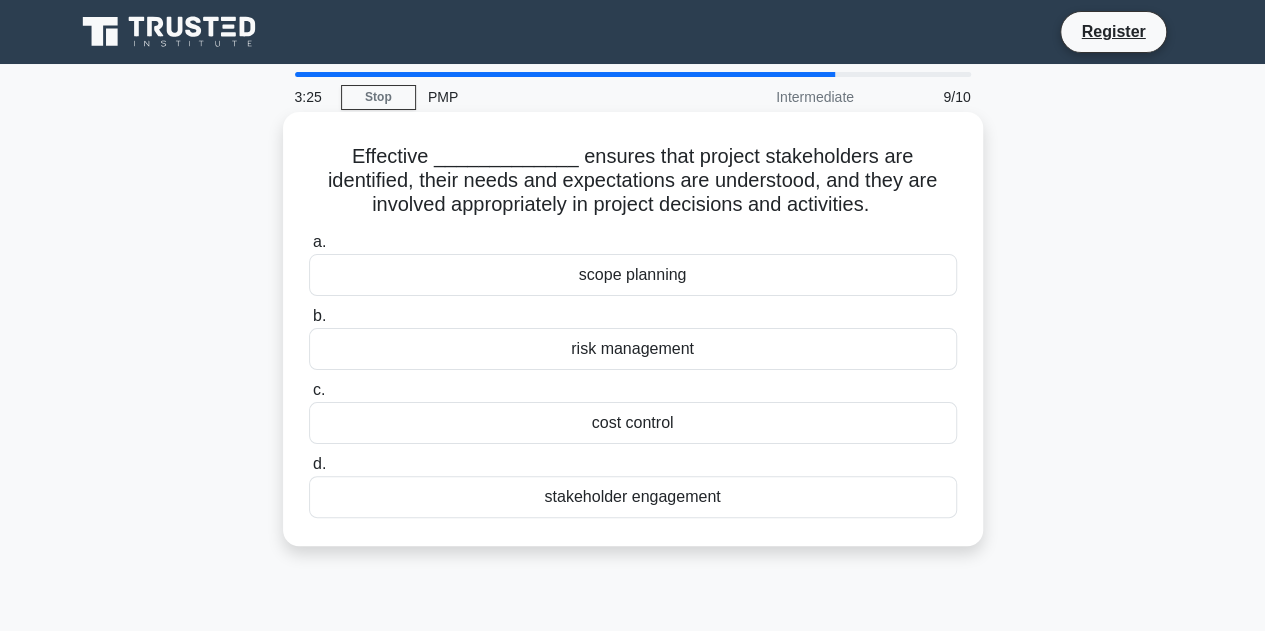 click on "stakeholder engagement" at bounding box center [633, 497] 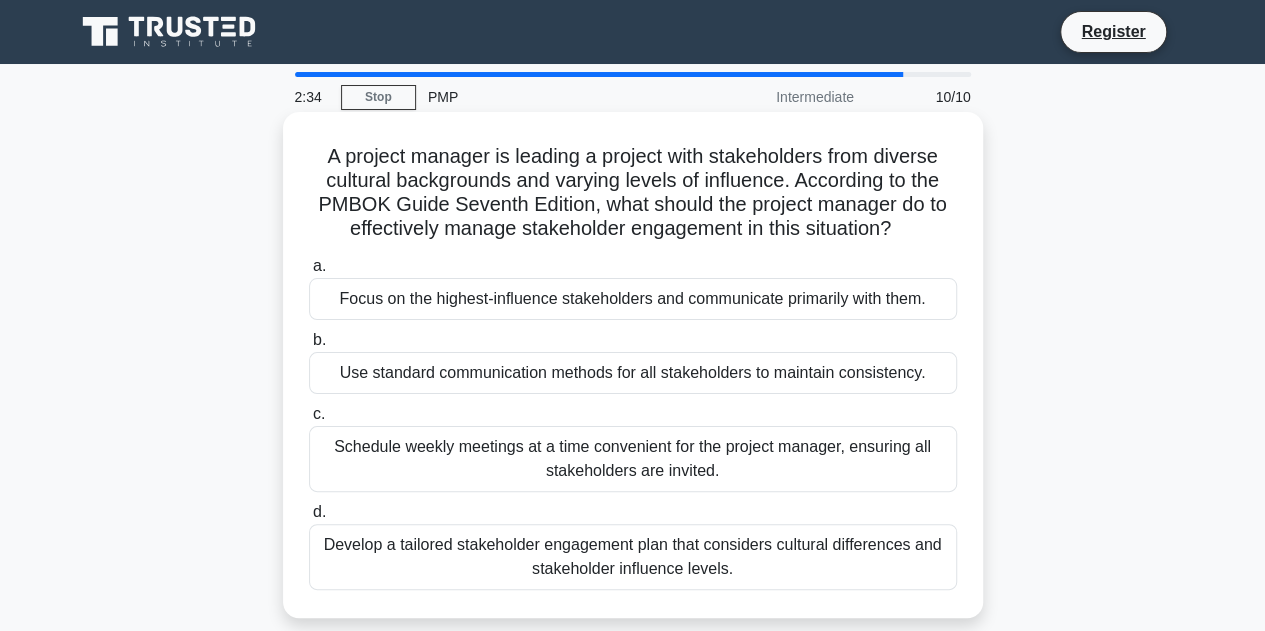 click on "Schedule weekly meetings at a time convenient for the project manager, ensuring all stakeholders are invited." at bounding box center (633, 459) 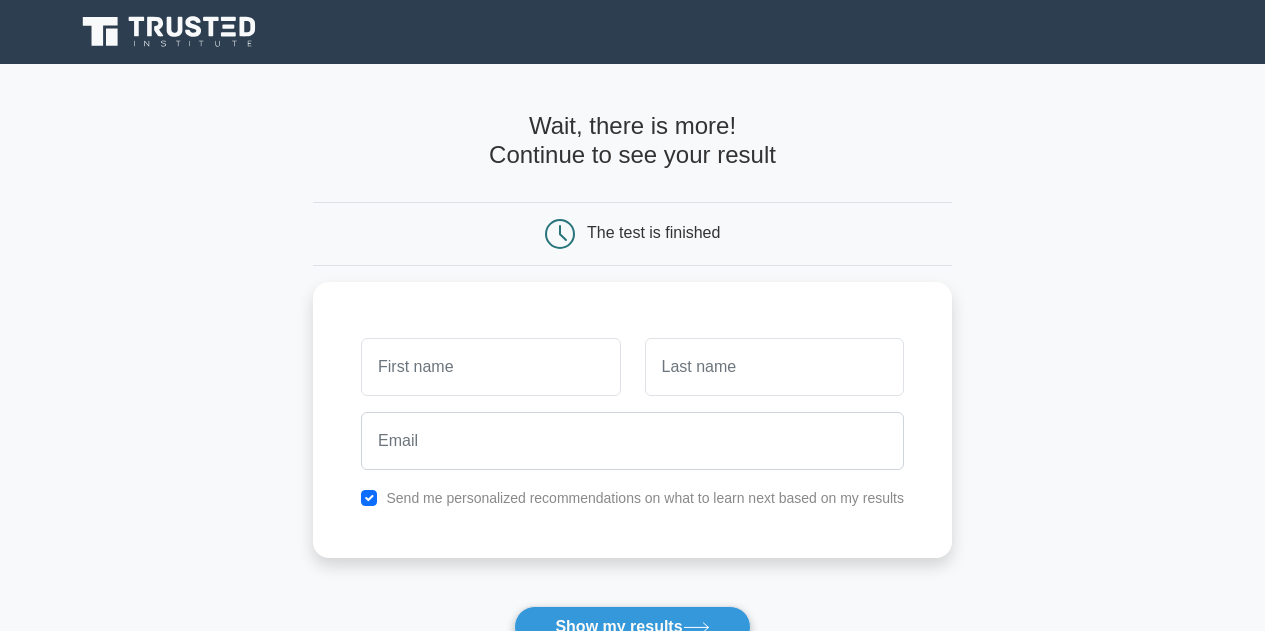 scroll, scrollTop: 0, scrollLeft: 0, axis: both 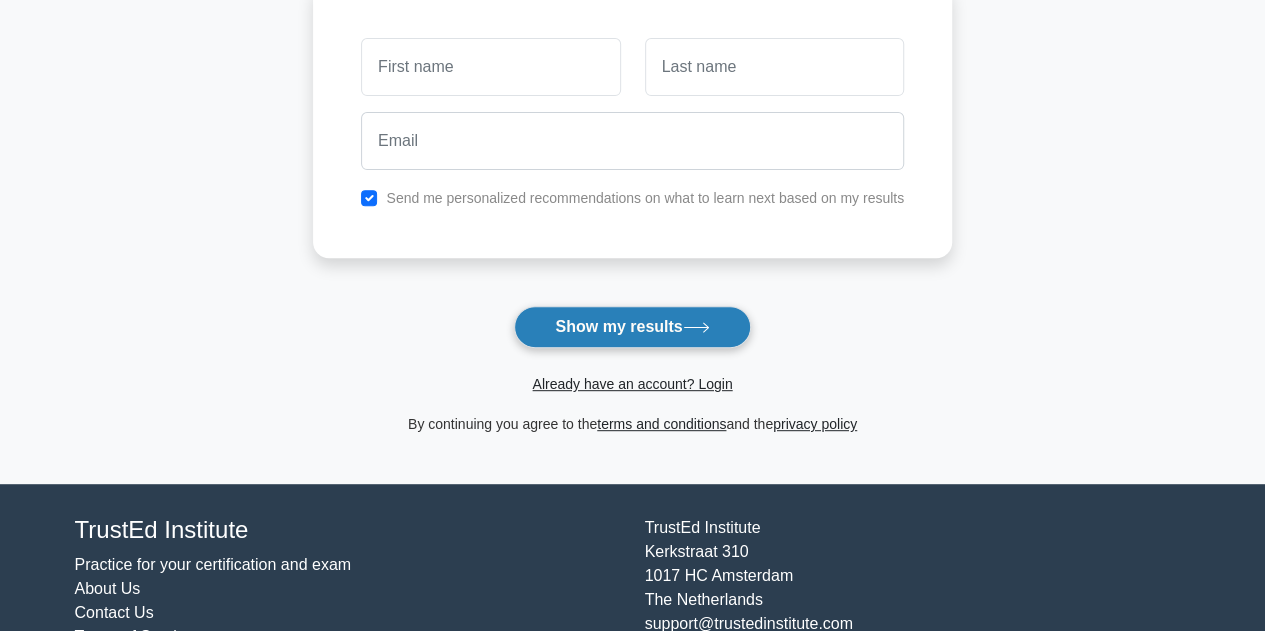 click on "Show my results" at bounding box center (632, 327) 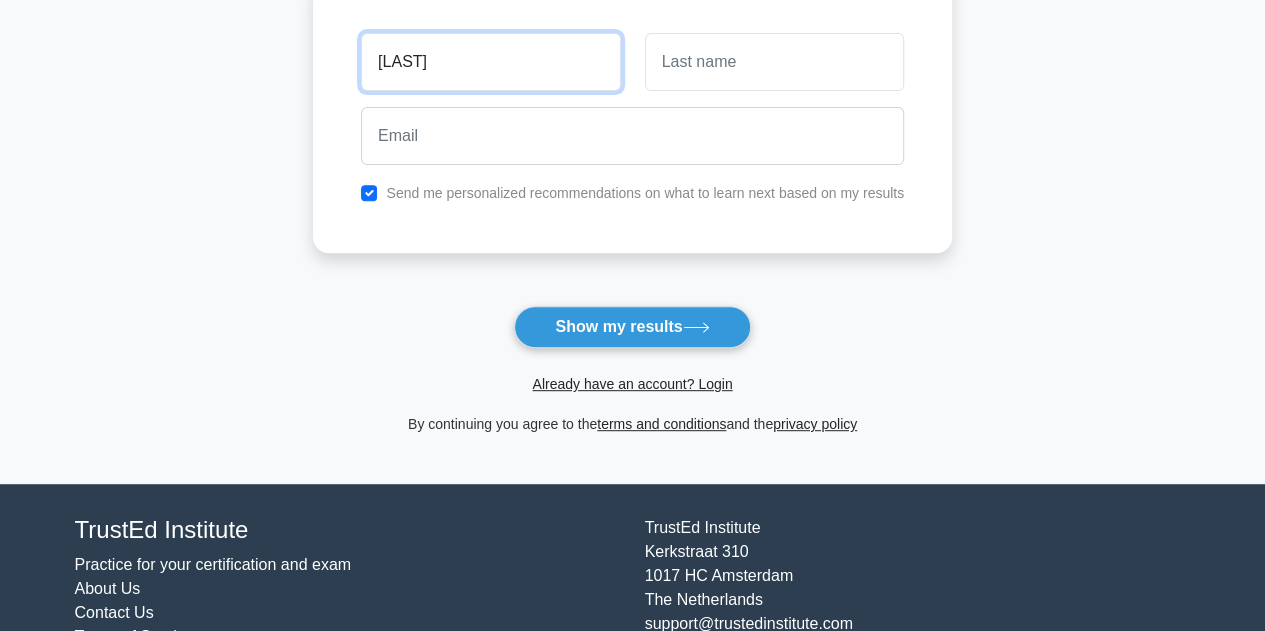 type on "[FIRST]" 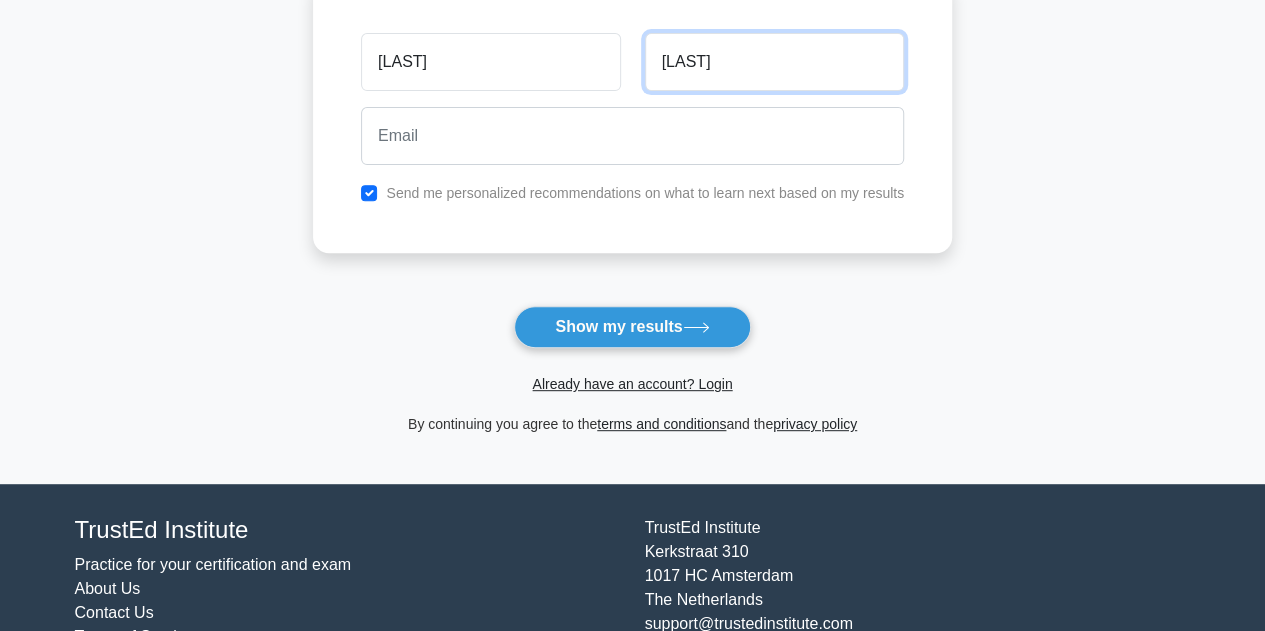 type on "[LAST]" 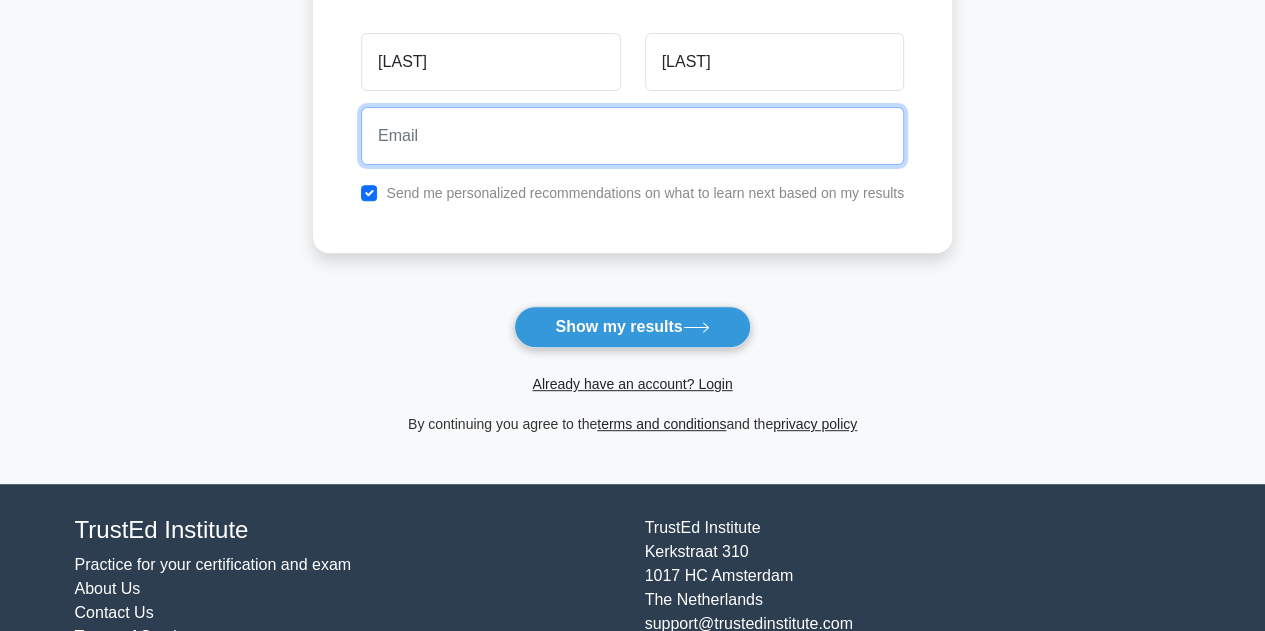 click at bounding box center (632, 136) 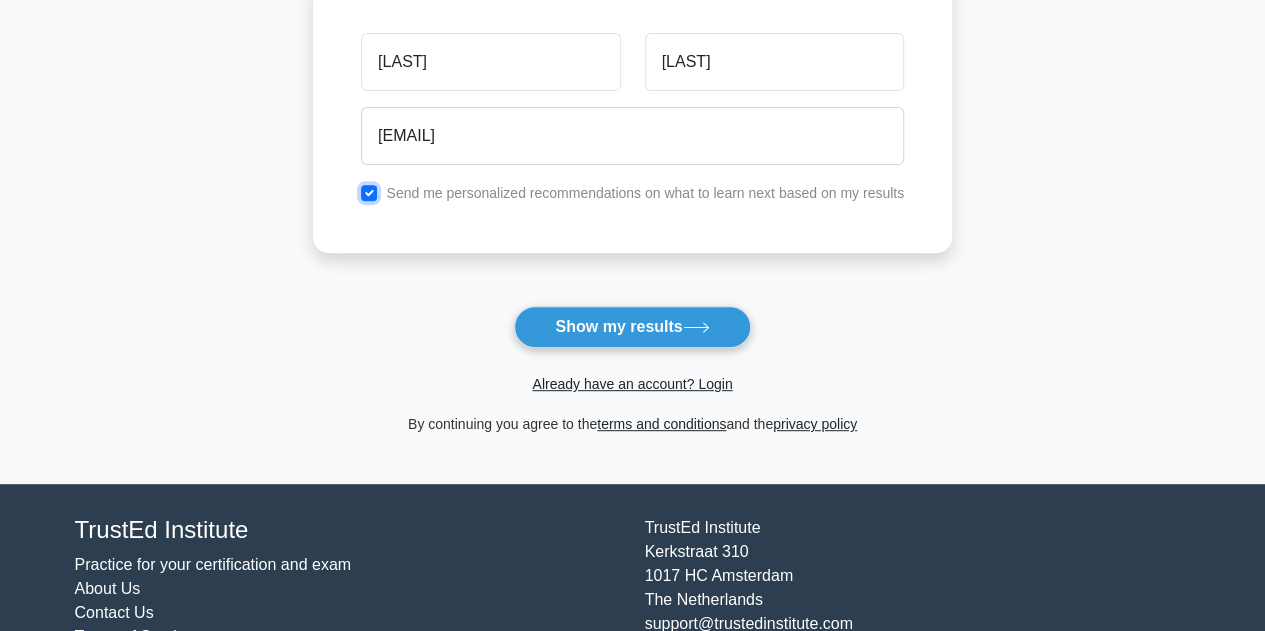 click at bounding box center [369, 193] 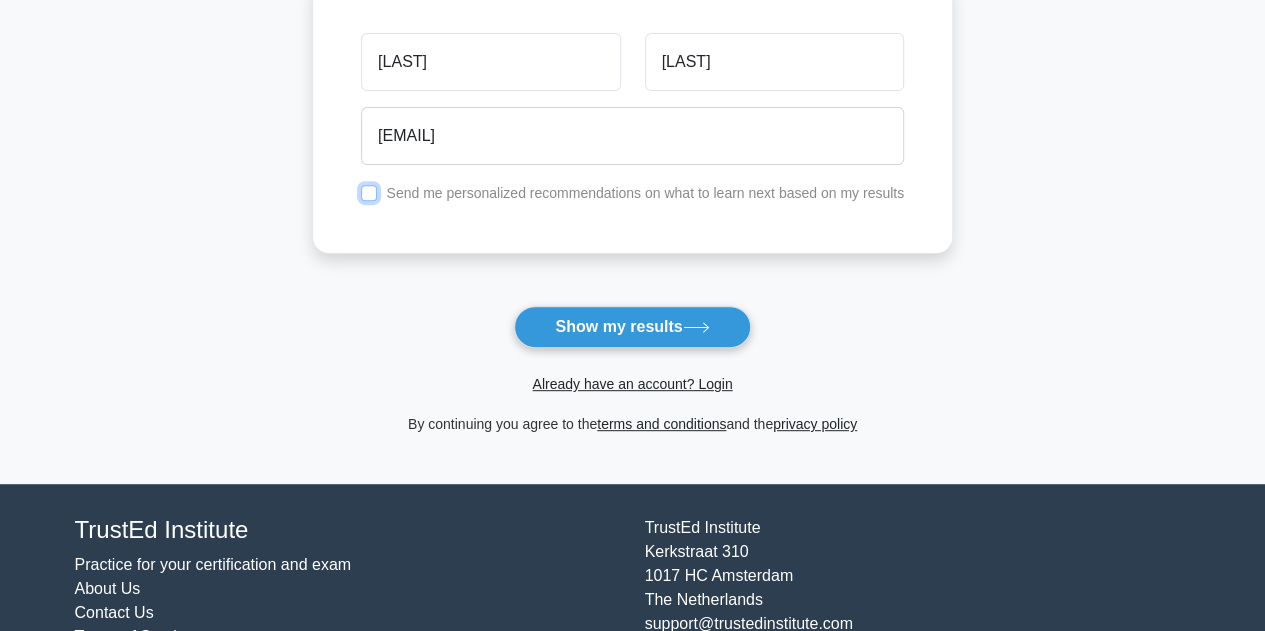 click at bounding box center (369, 193) 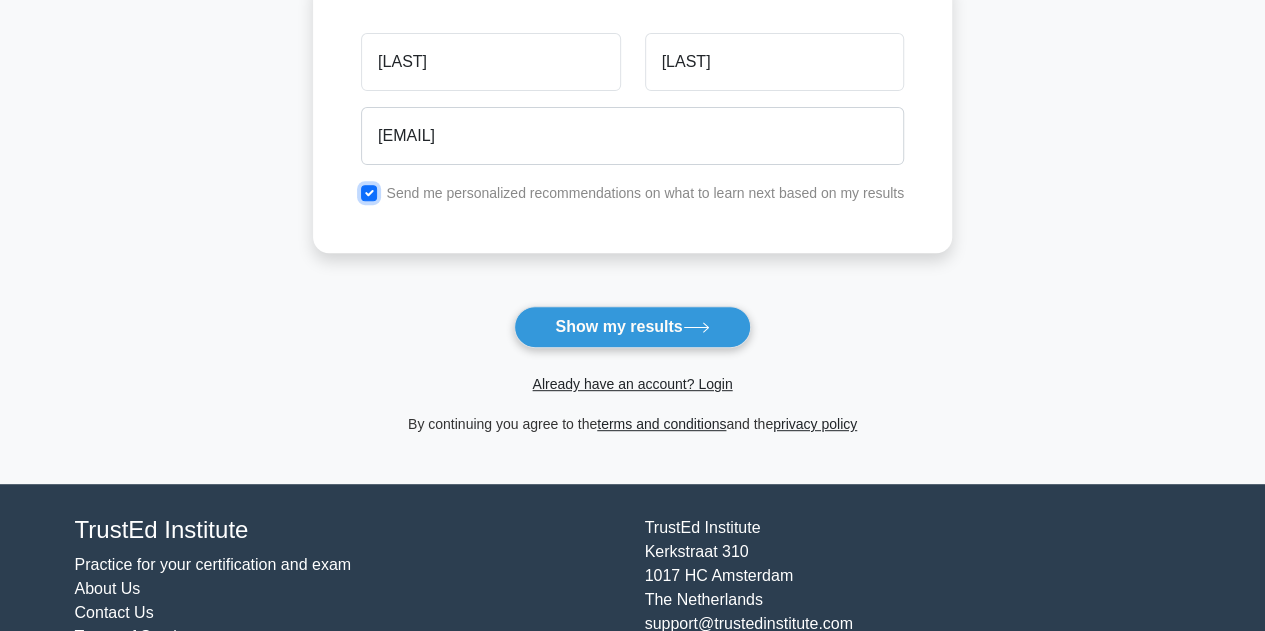 click at bounding box center (369, 193) 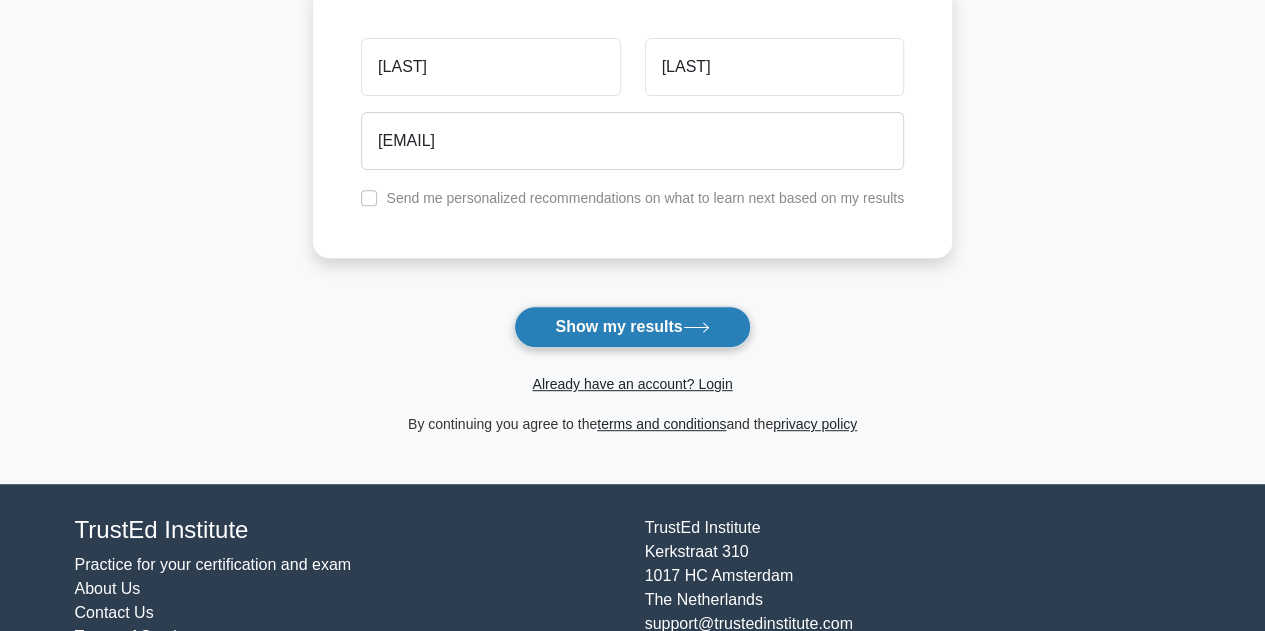 click on "Show my results" at bounding box center [632, 327] 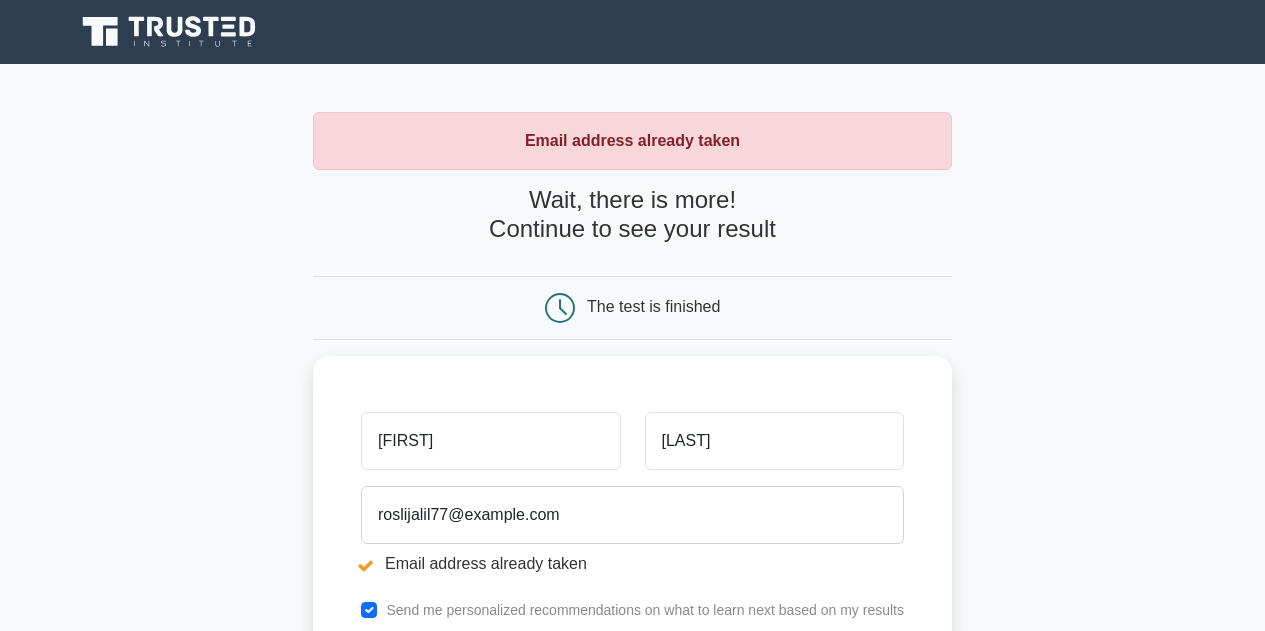 scroll, scrollTop: 0, scrollLeft: 0, axis: both 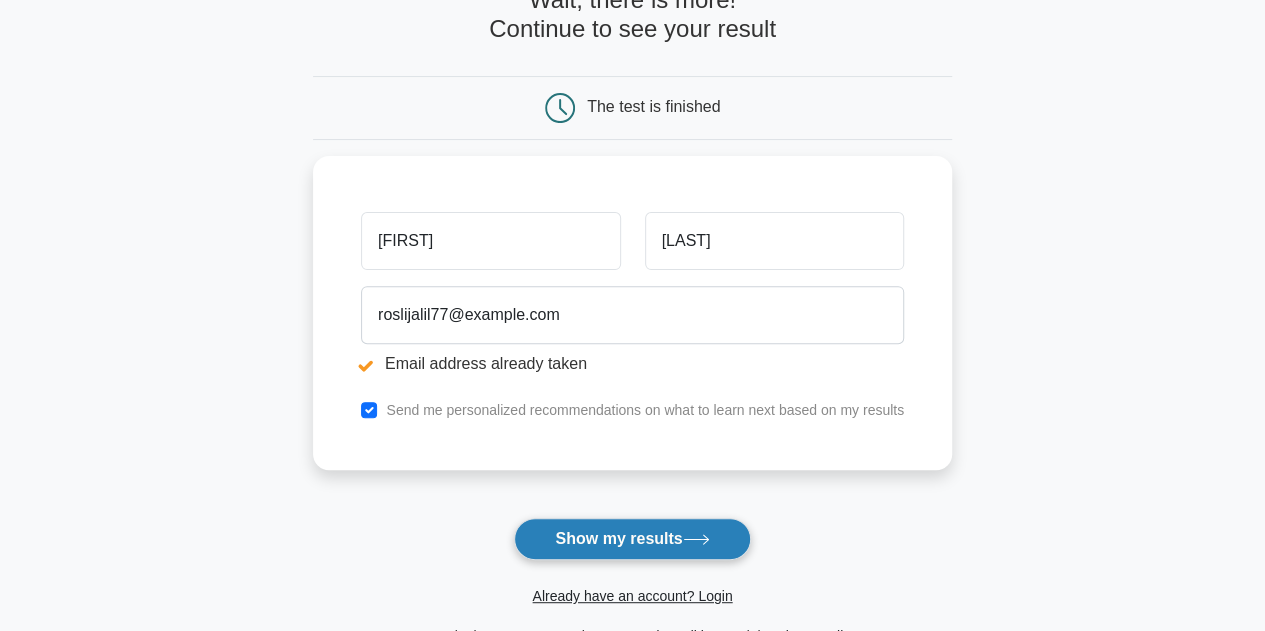 click on "Show my results" at bounding box center (632, 539) 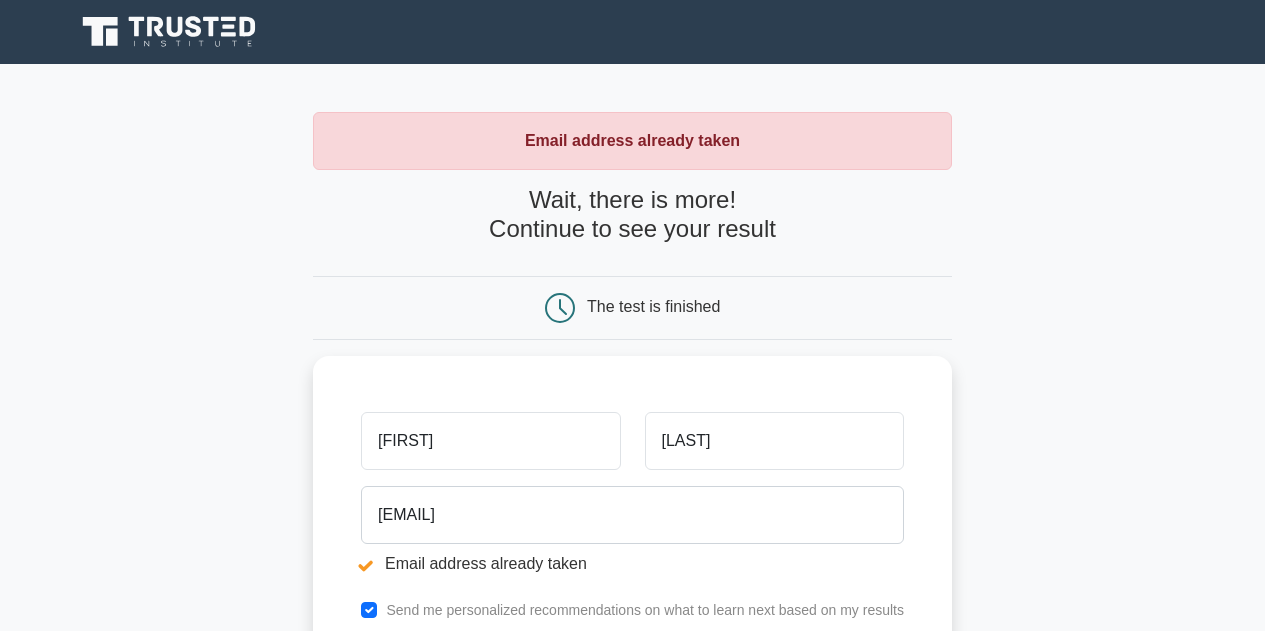 scroll, scrollTop: 0, scrollLeft: 0, axis: both 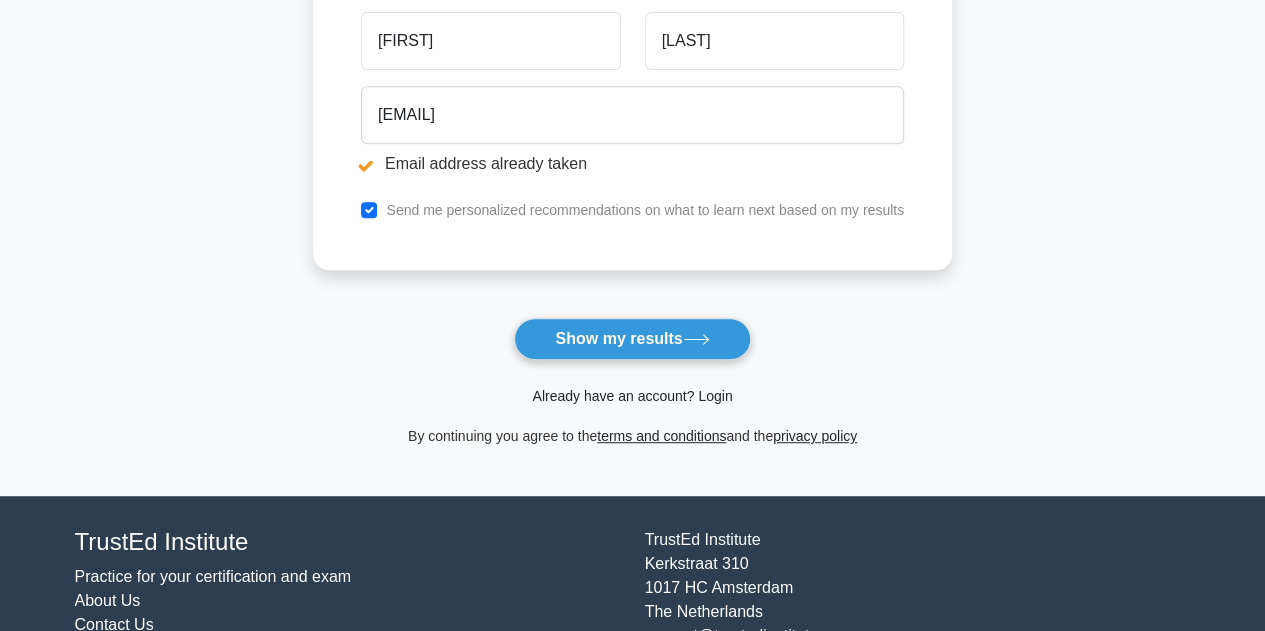 click on "Already have an account? Login" at bounding box center (632, 396) 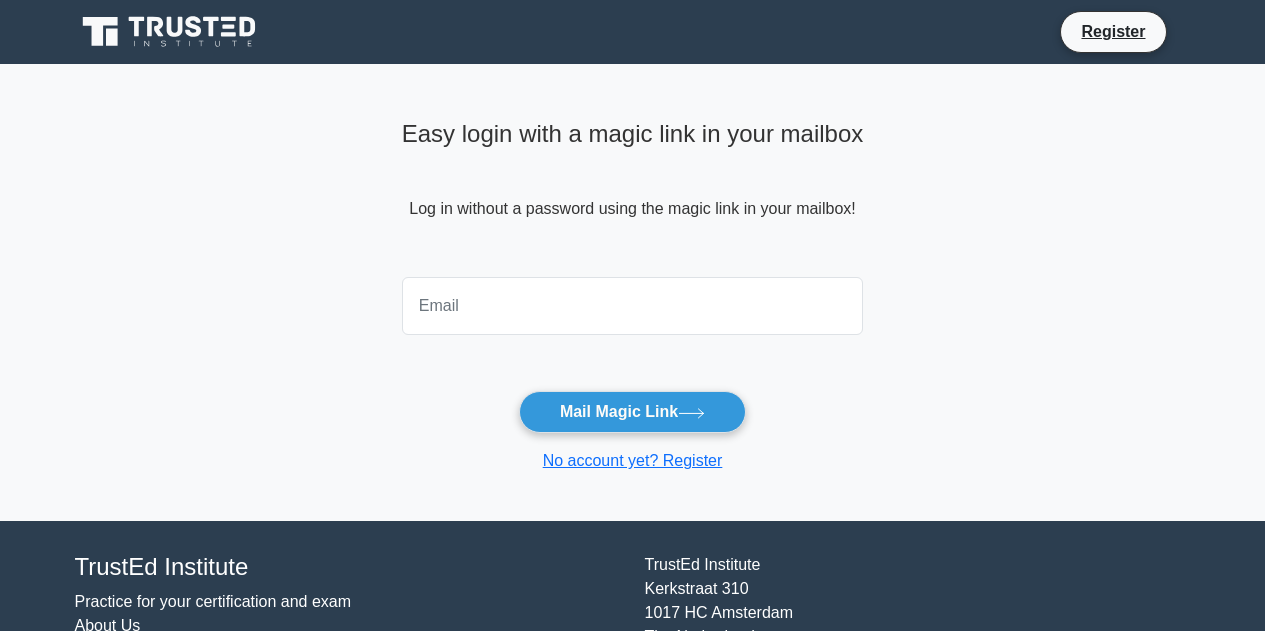 scroll, scrollTop: 0, scrollLeft: 0, axis: both 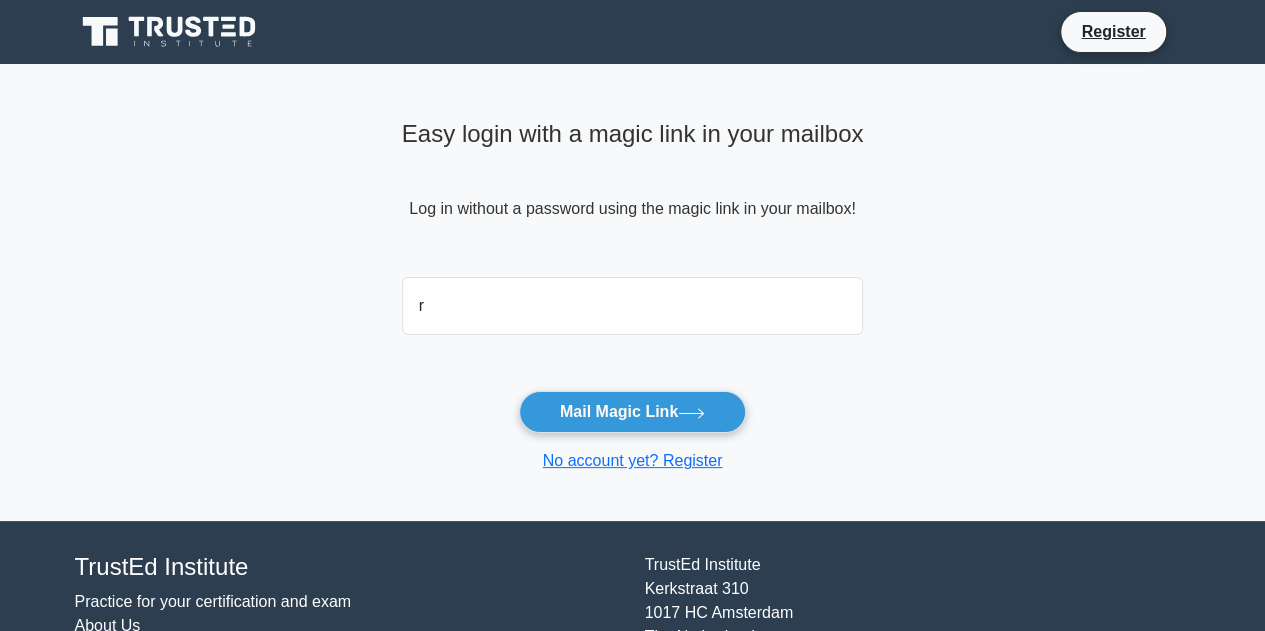 type on "[EMAIL]" 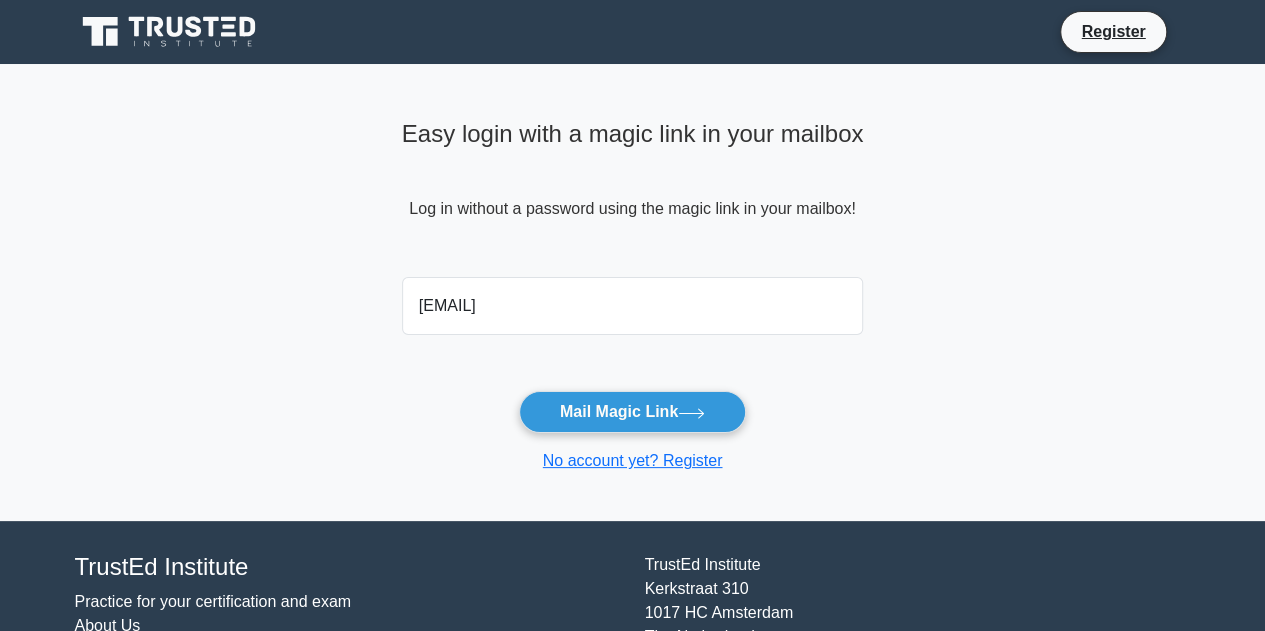 click on "Mail Magic Link" at bounding box center [632, 412] 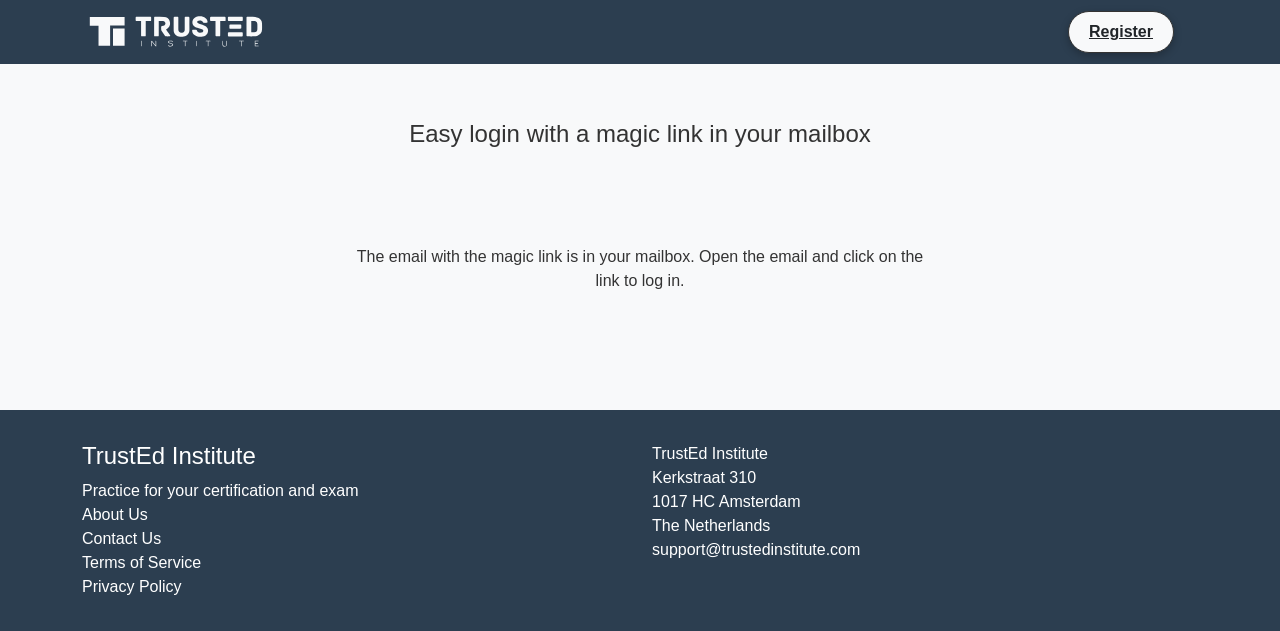 scroll, scrollTop: 0, scrollLeft: 0, axis: both 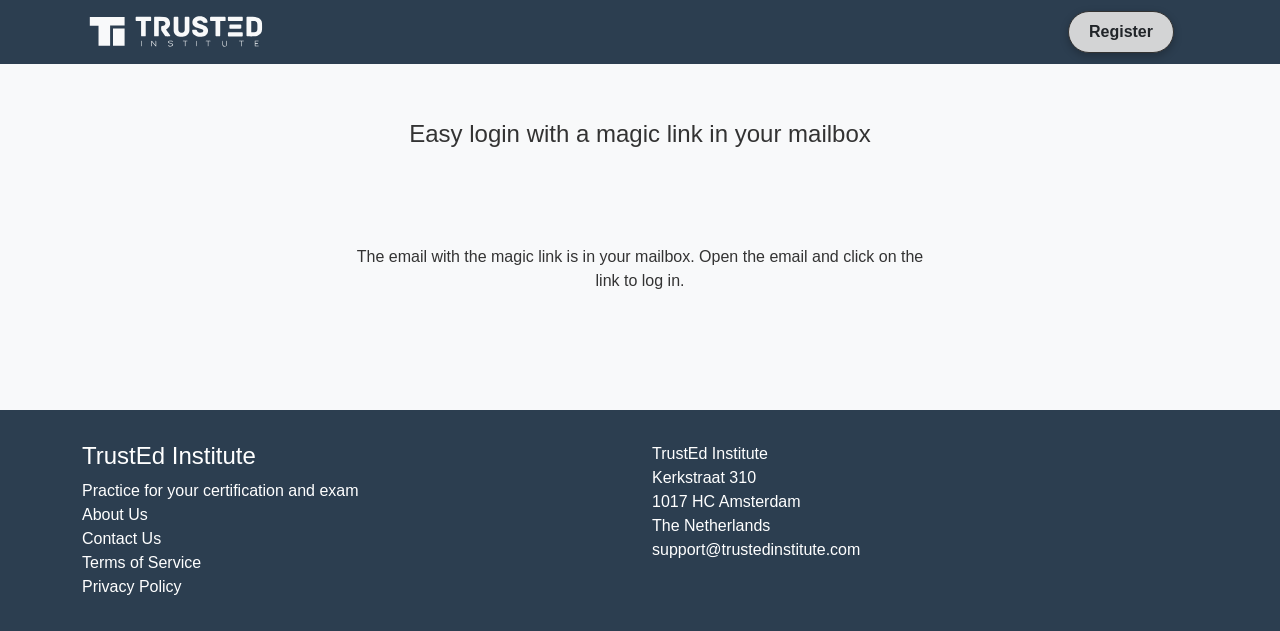 click on "Register" at bounding box center (1121, 31) 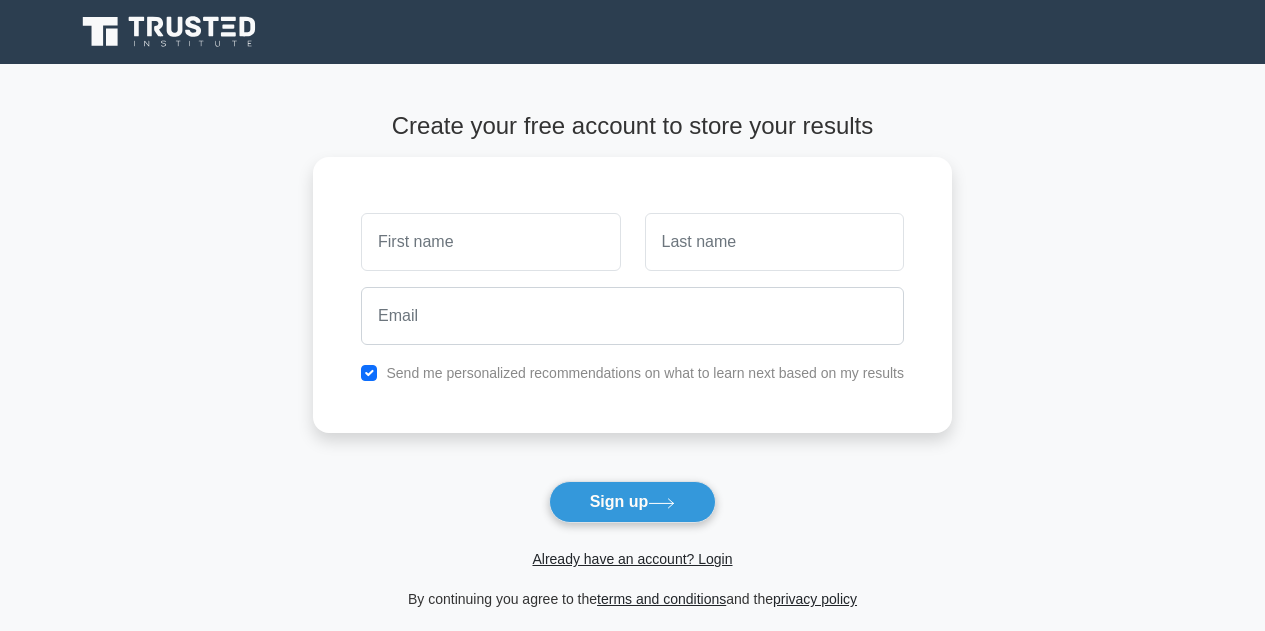 scroll, scrollTop: 0, scrollLeft: 0, axis: both 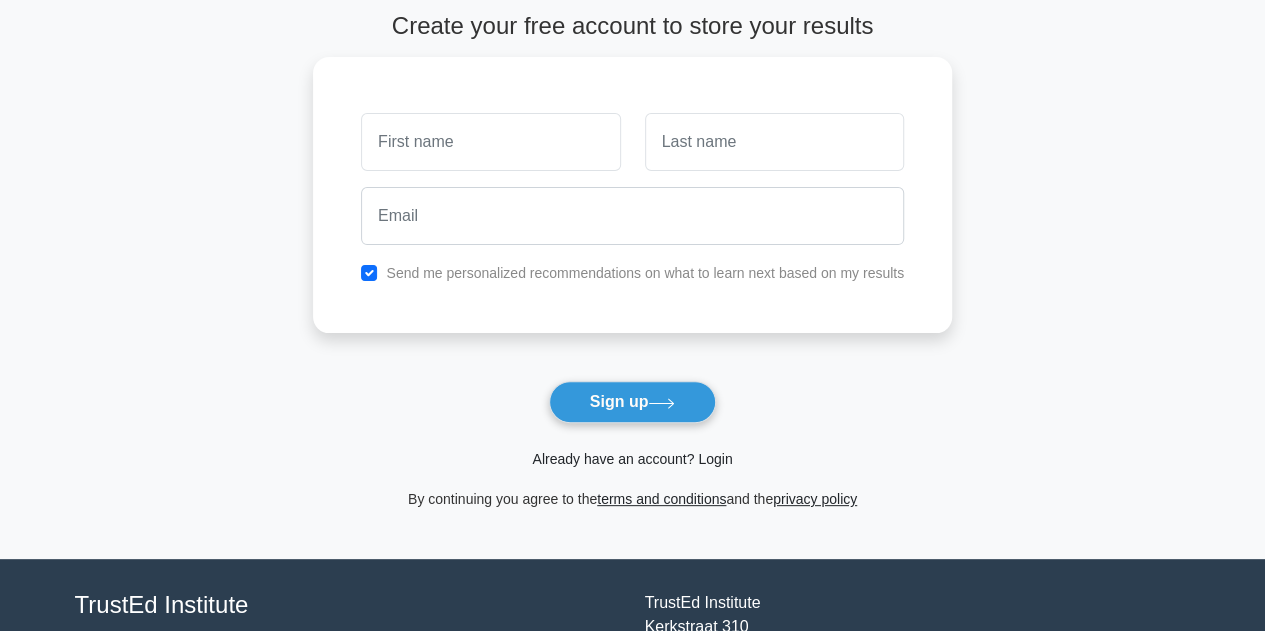 click on "Already have an account? Login" at bounding box center [632, 459] 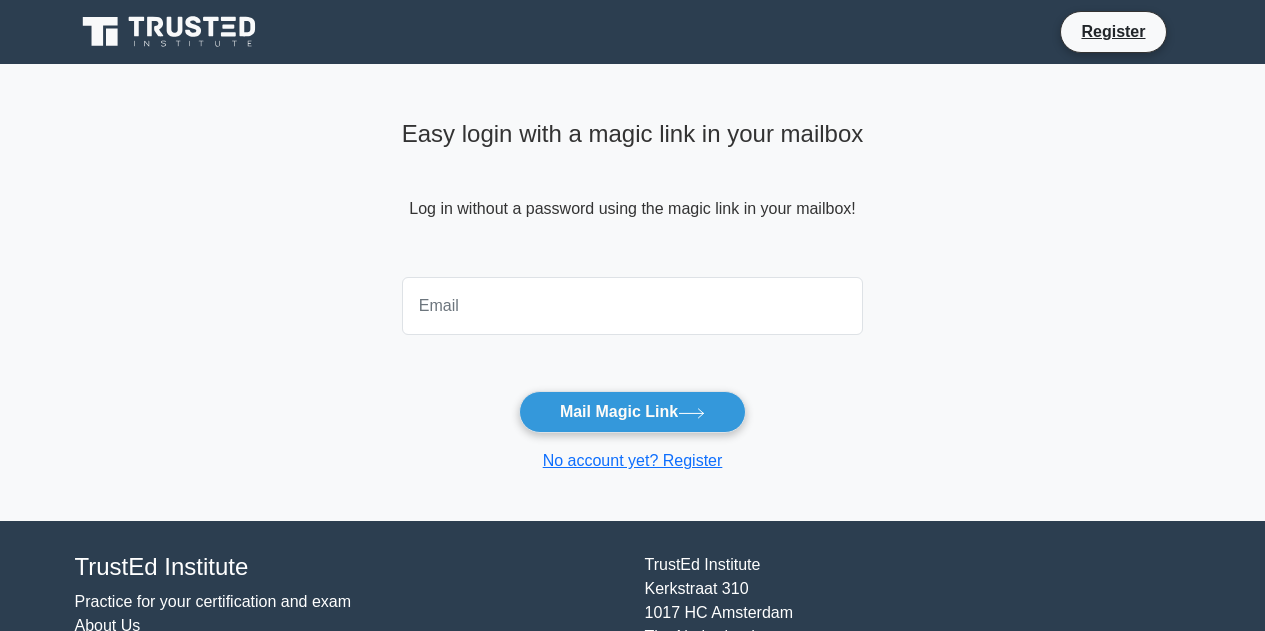 scroll, scrollTop: 0, scrollLeft: 0, axis: both 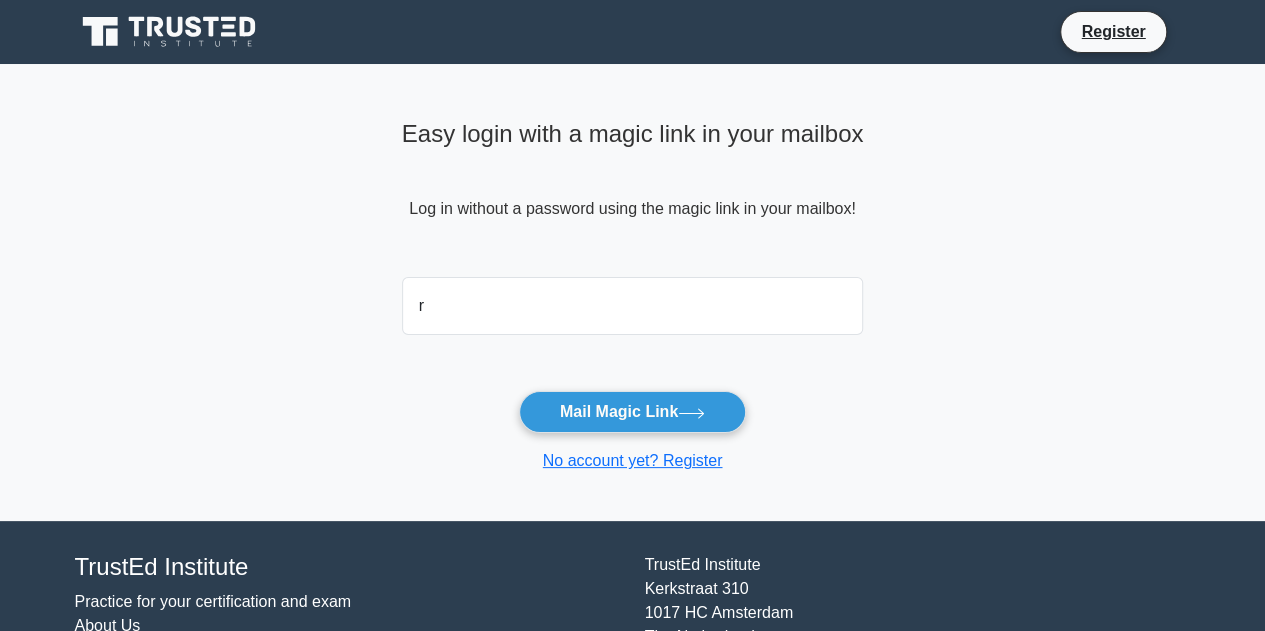 type on "[USERNAME]@example.com" 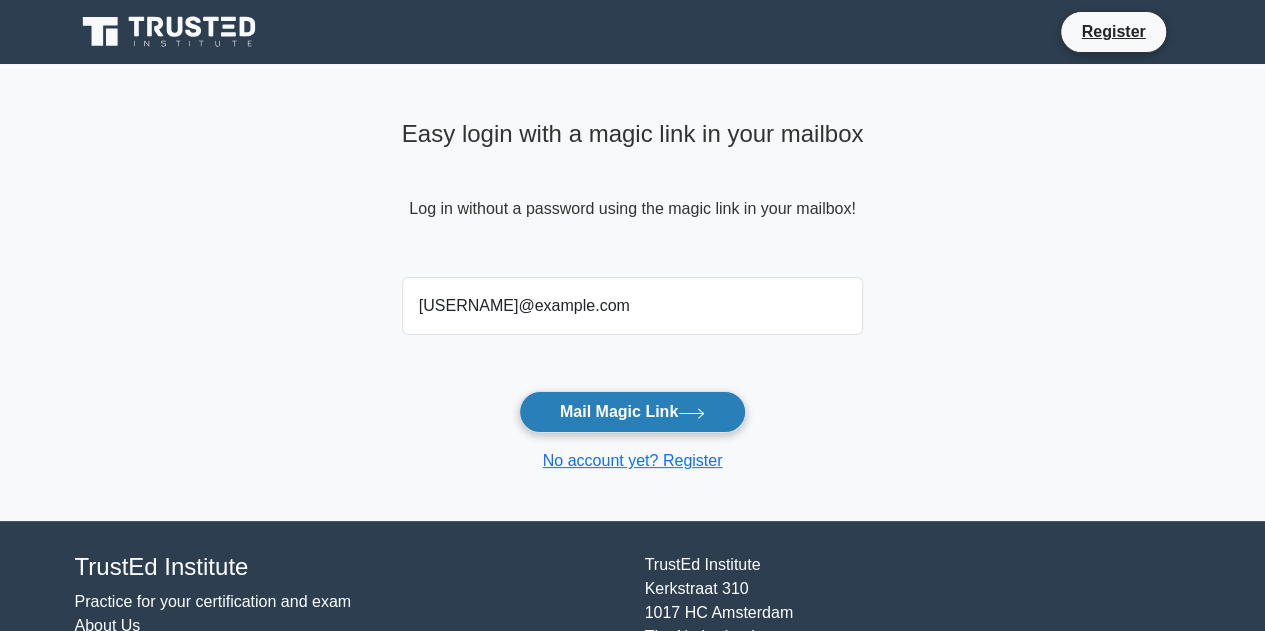 click on "Mail Magic Link" at bounding box center [632, 412] 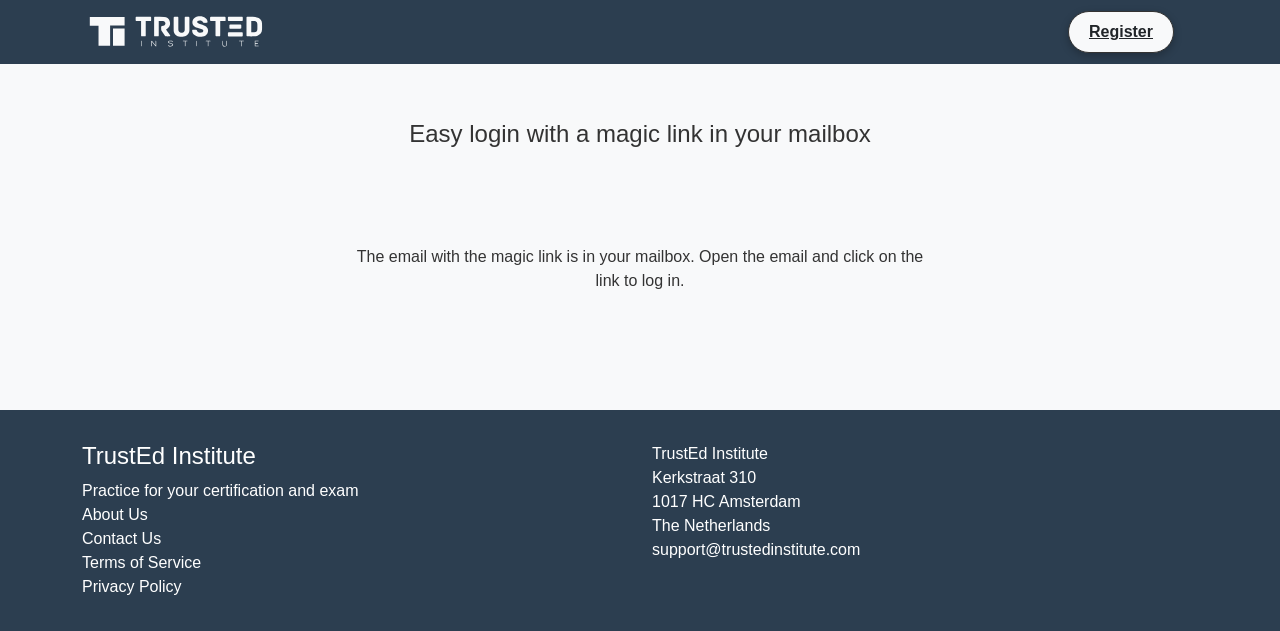 scroll, scrollTop: 0, scrollLeft: 0, axis: both 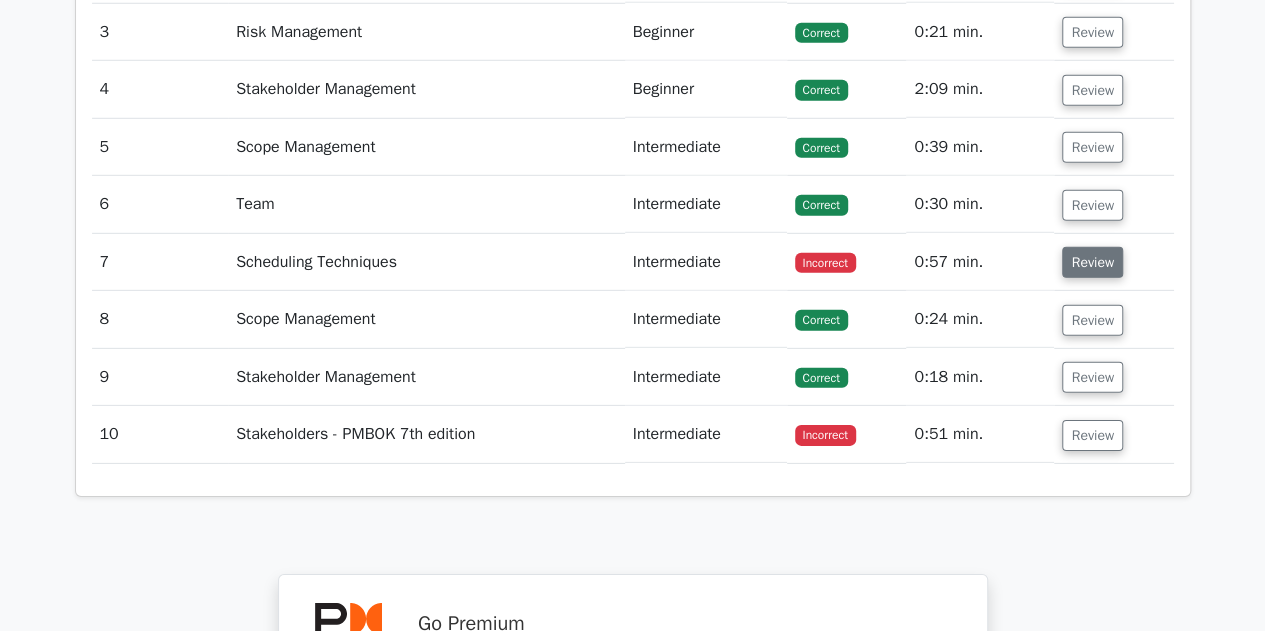 click on "Review" at bounding box center [1092, 262] 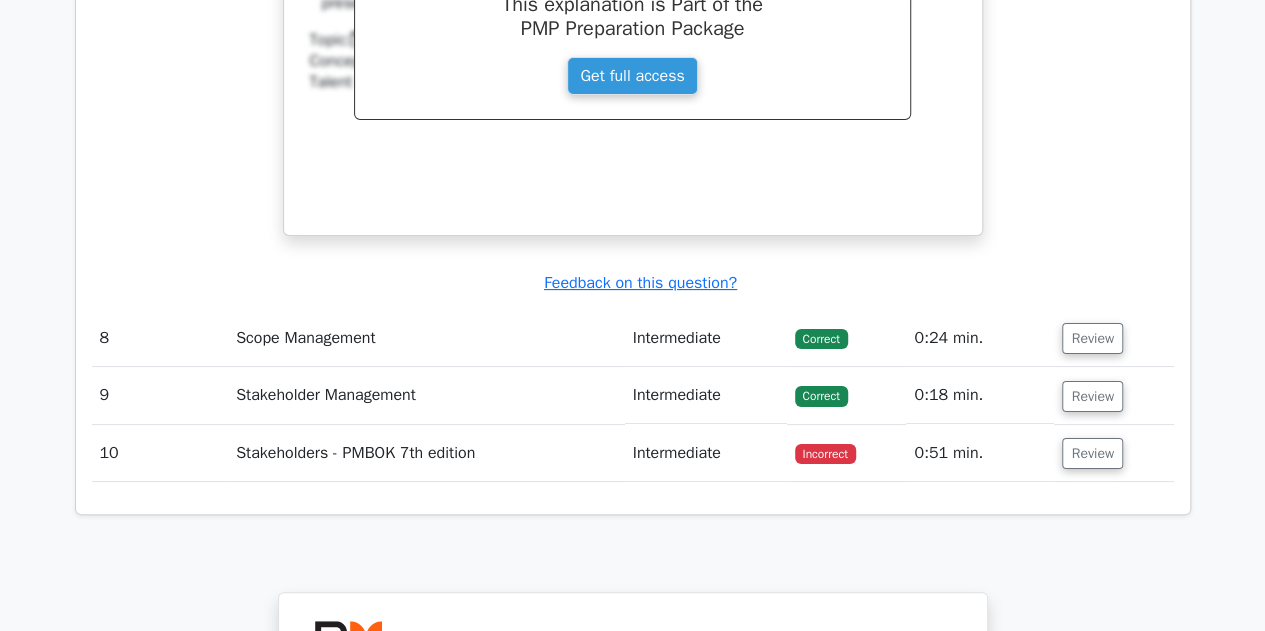 scroll, scrollTop: 3900, scrollLeft: 0, axis: vertical 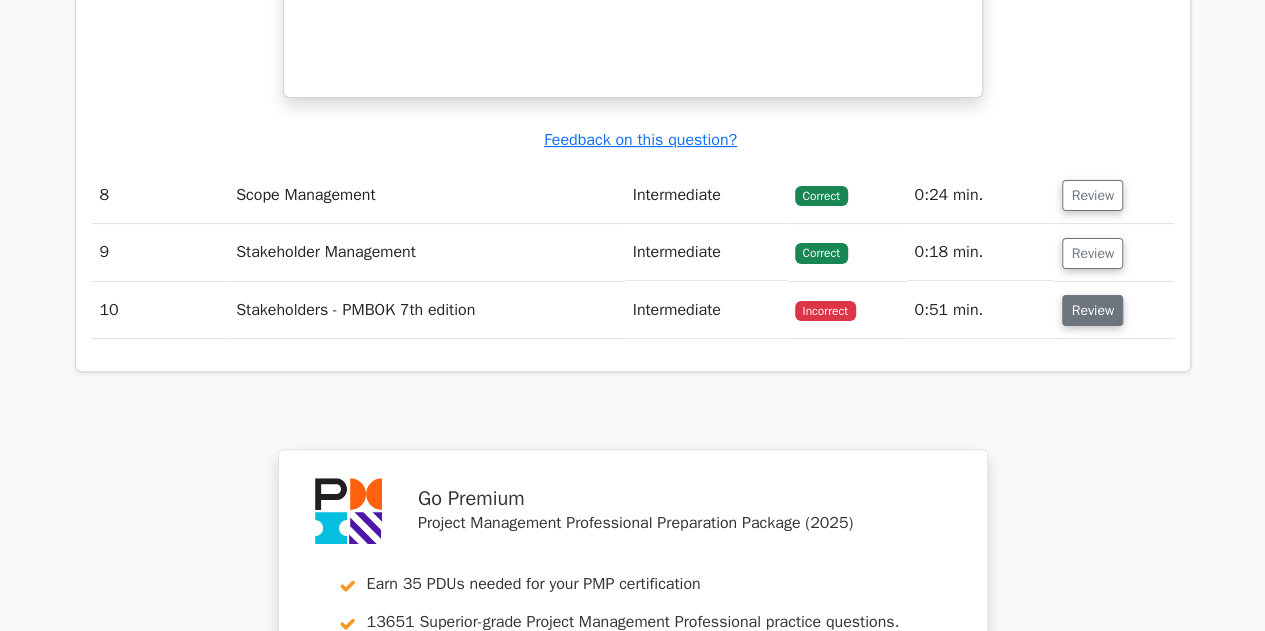 click on "Review" at bounding box center [1092, 310] 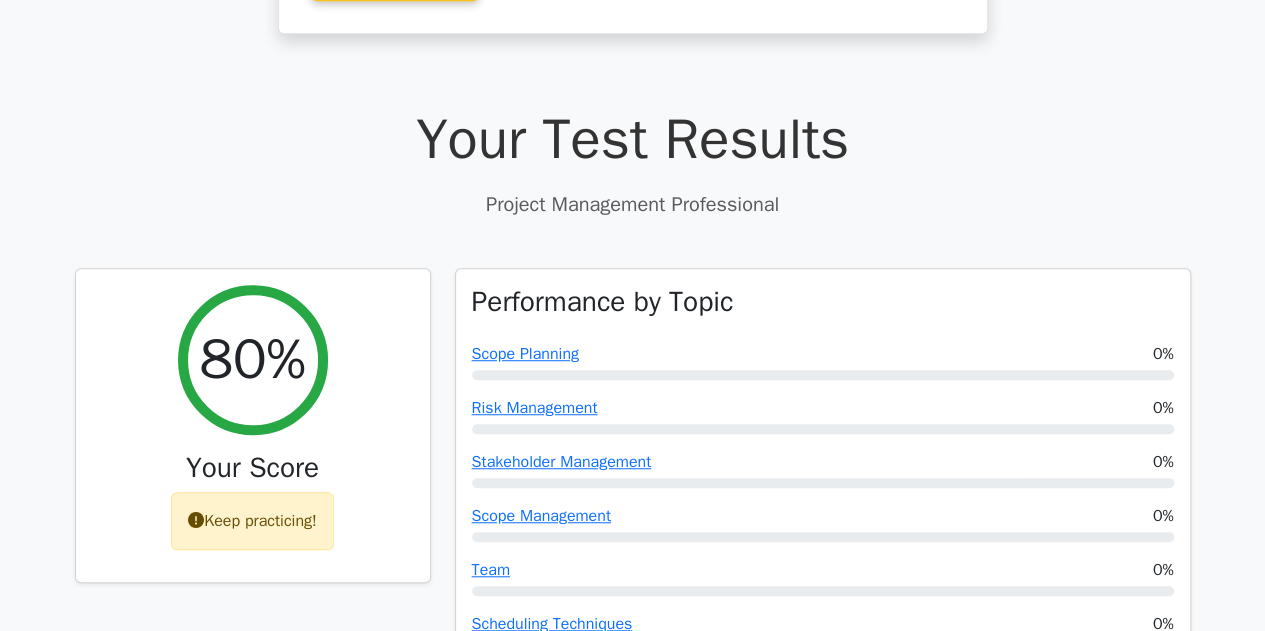scroll, scrollTop: 0, scrollLeft: 0, axis: both 